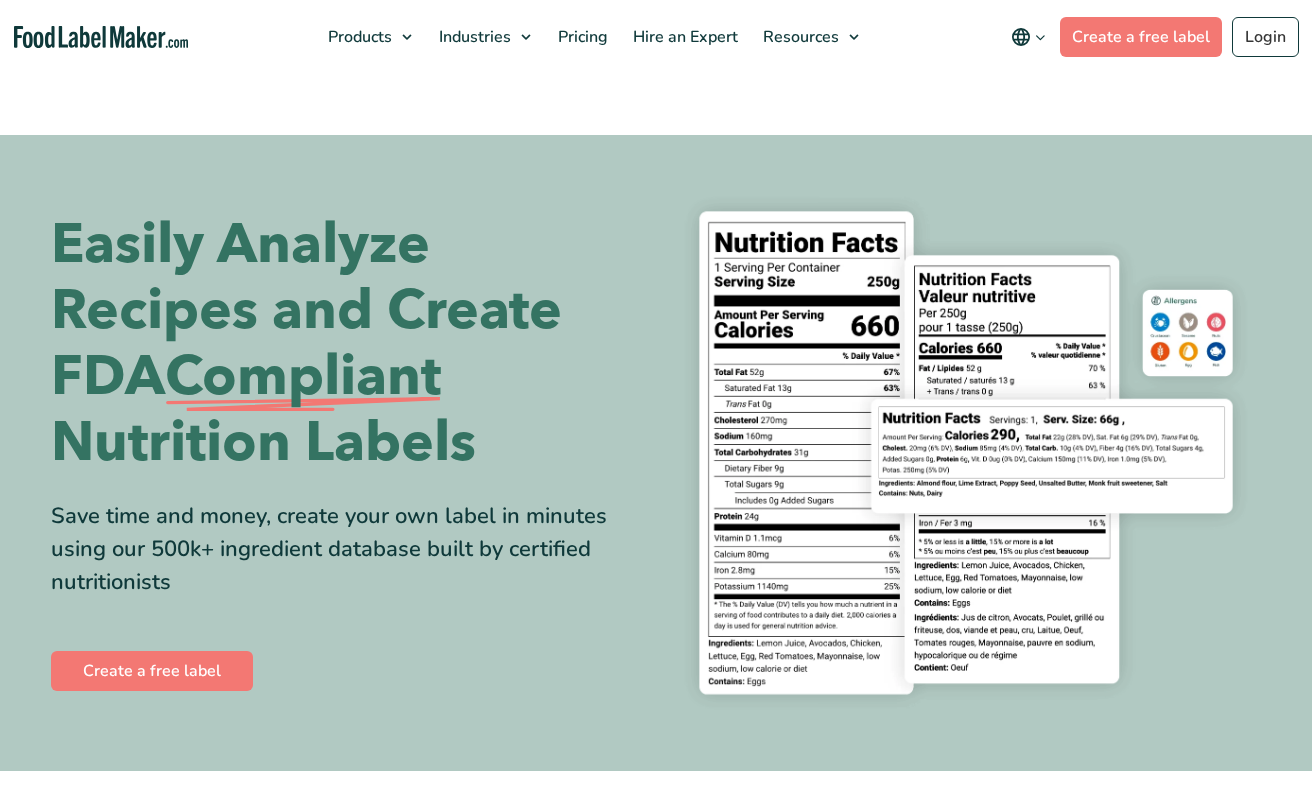 scroll, scrollTop: 0, scrollLeft: 0, axis: both 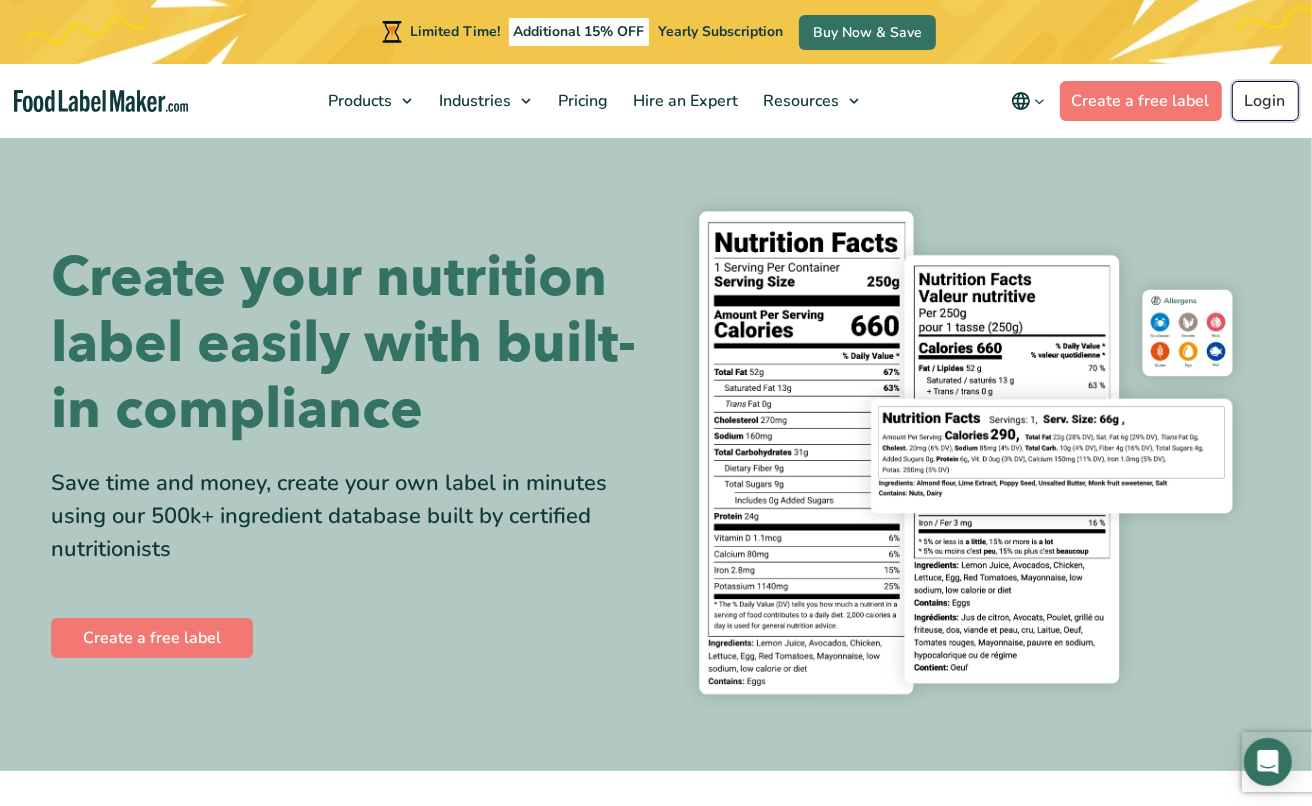 click on "Login" at bounding box center [1265, 101] 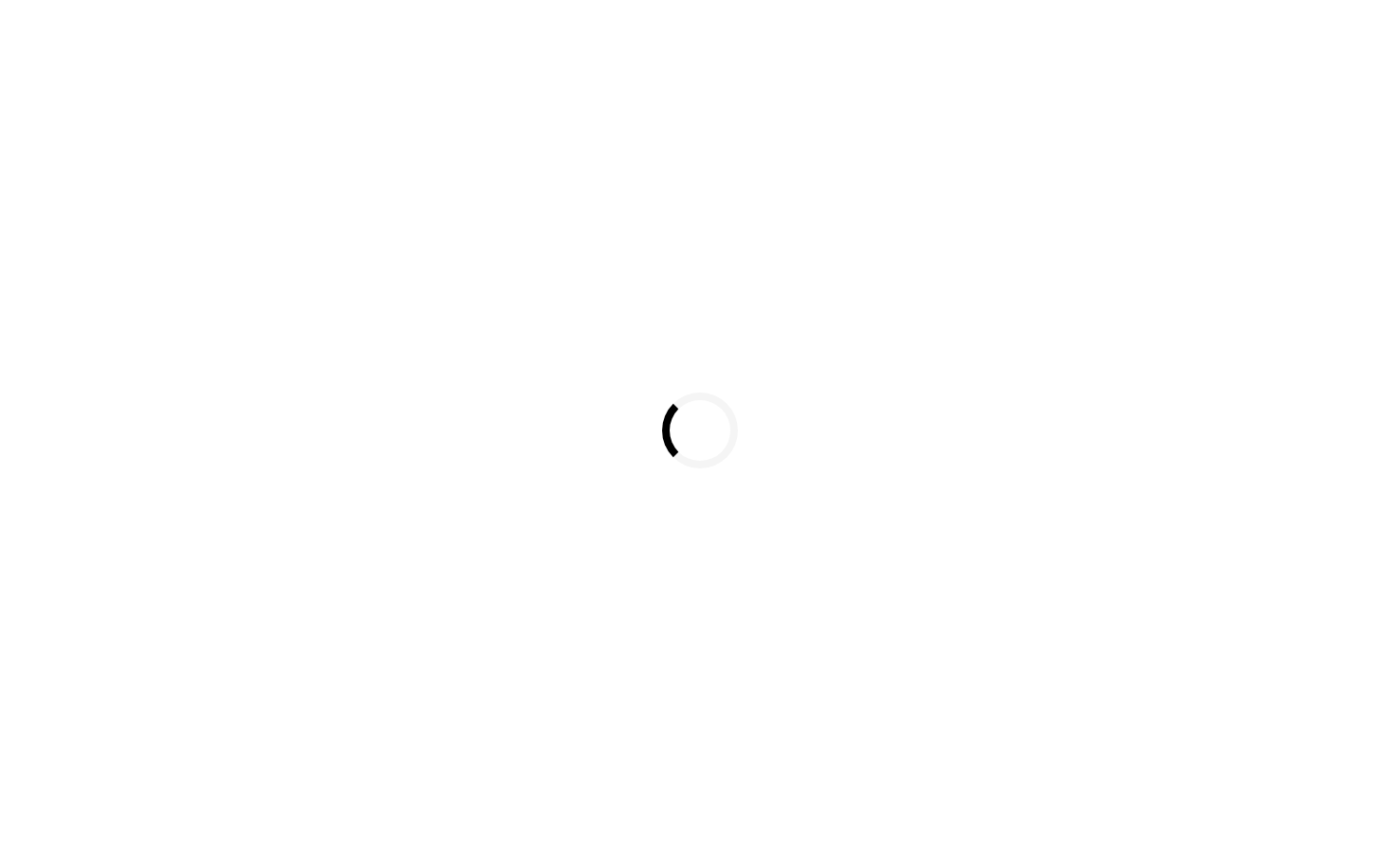 scroll, scrollTop: 0, scrollLeft: 0, axis: both 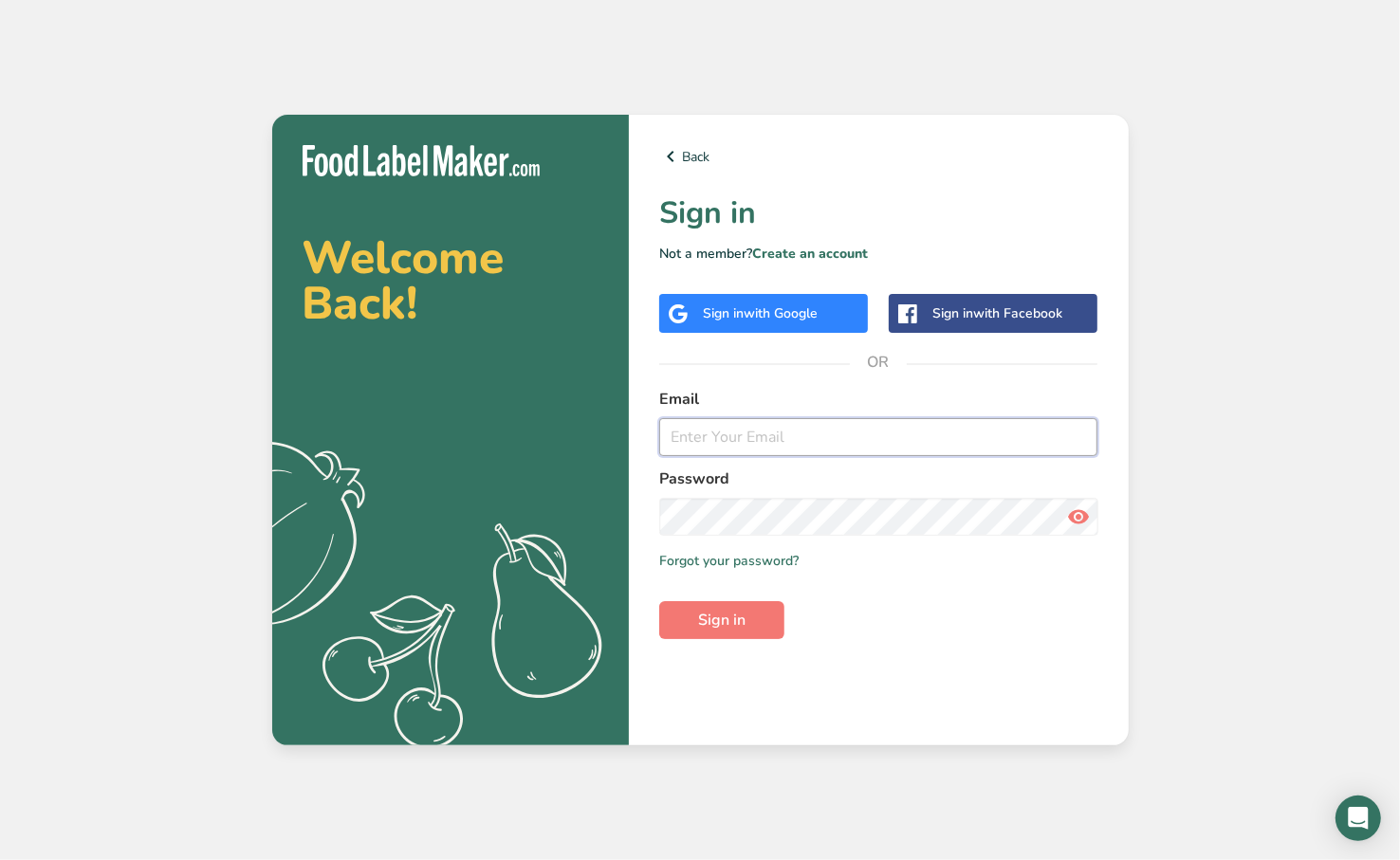 click at bounding box center (878, 437) 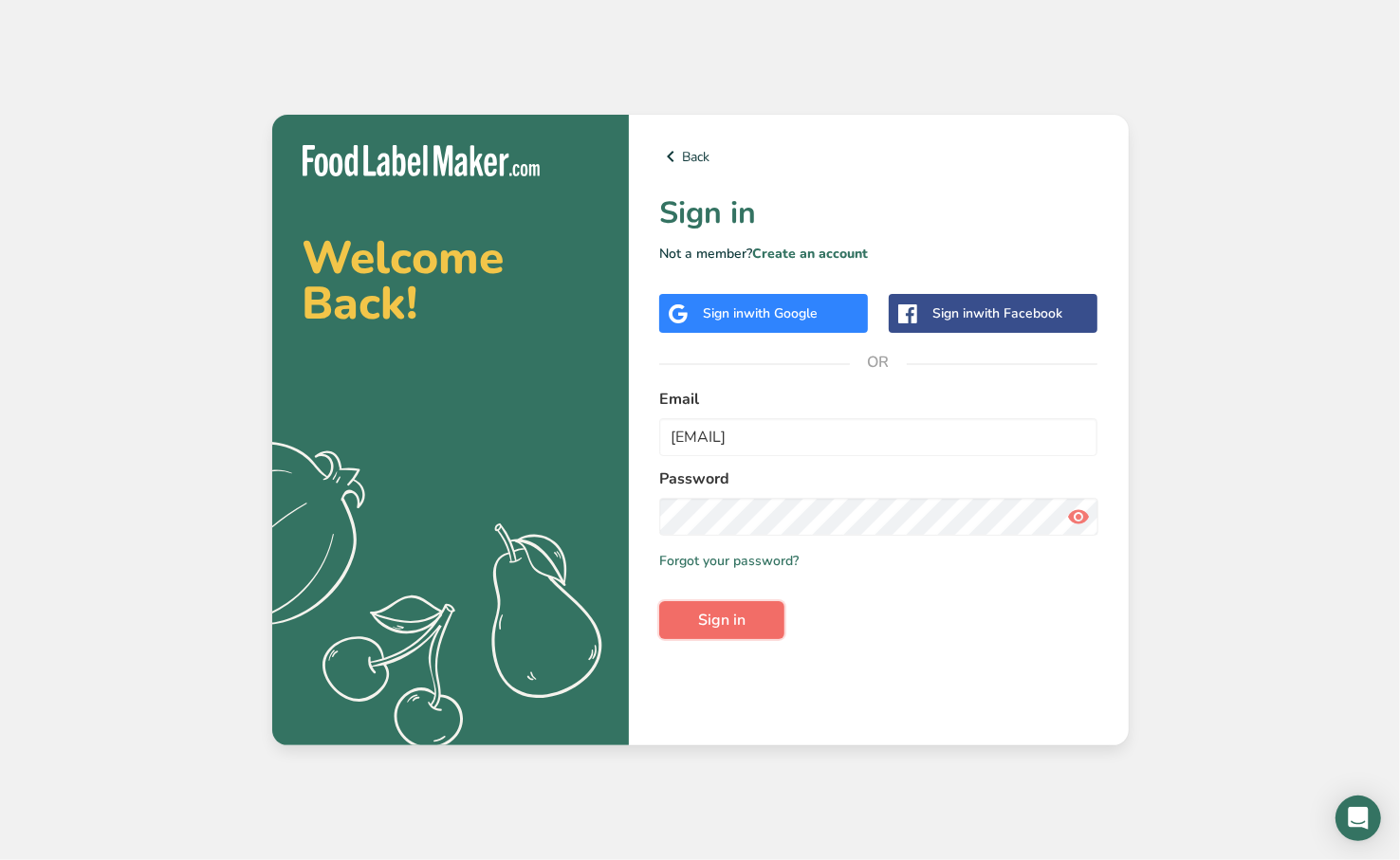 click on "Sign in" at bounding box center [722, 620] 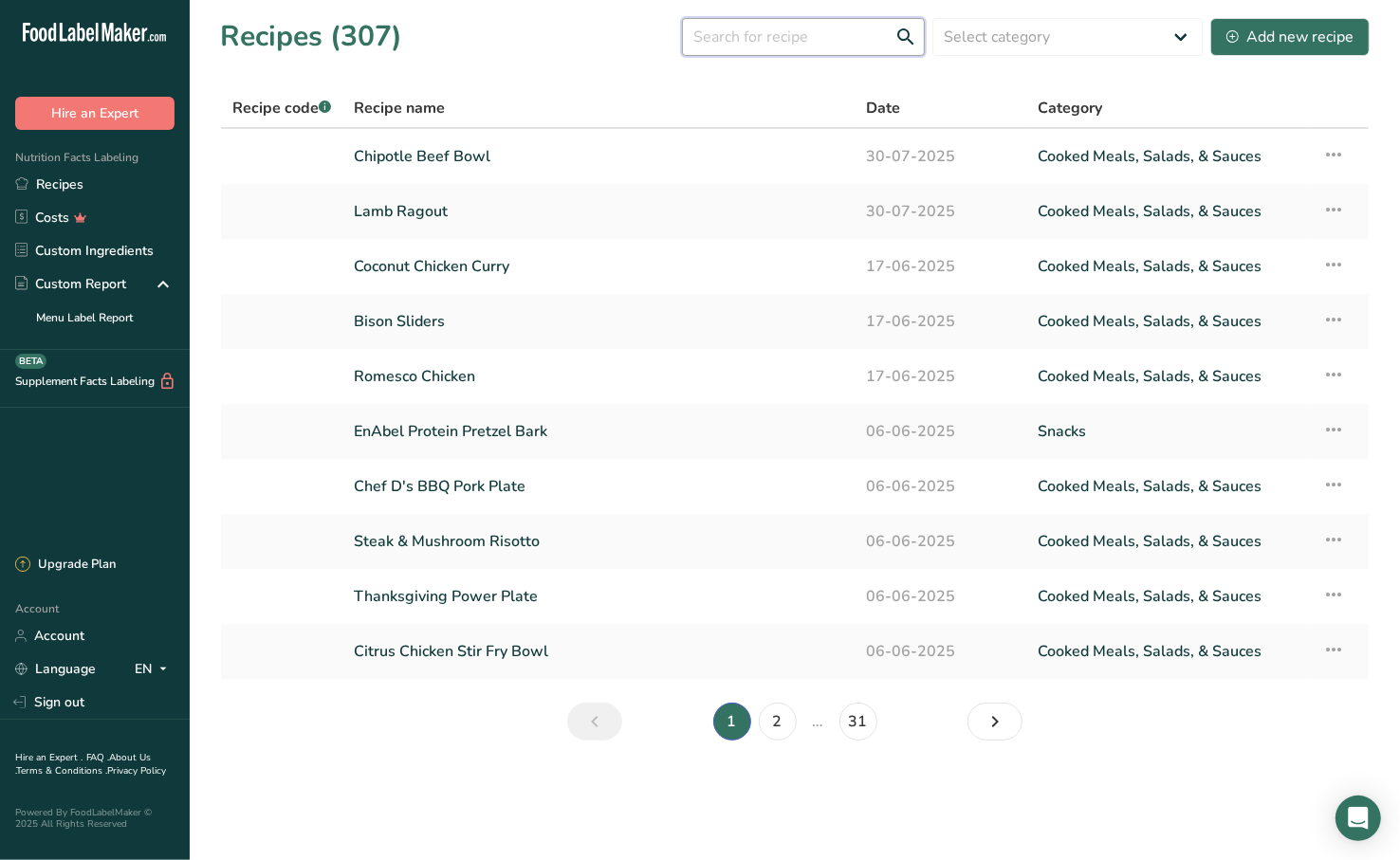 click at bounding box center (803, 37) 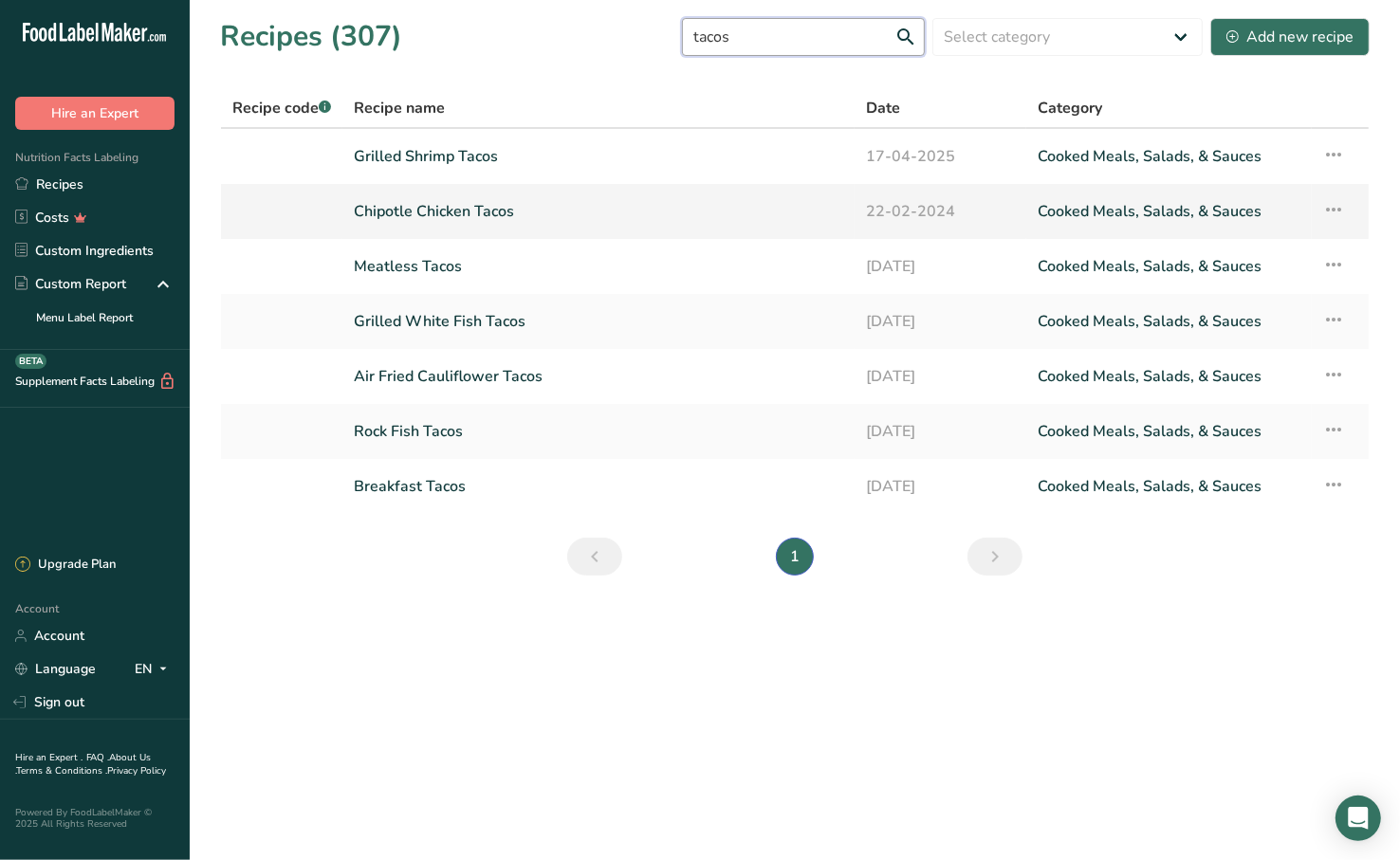 type on "tacos" 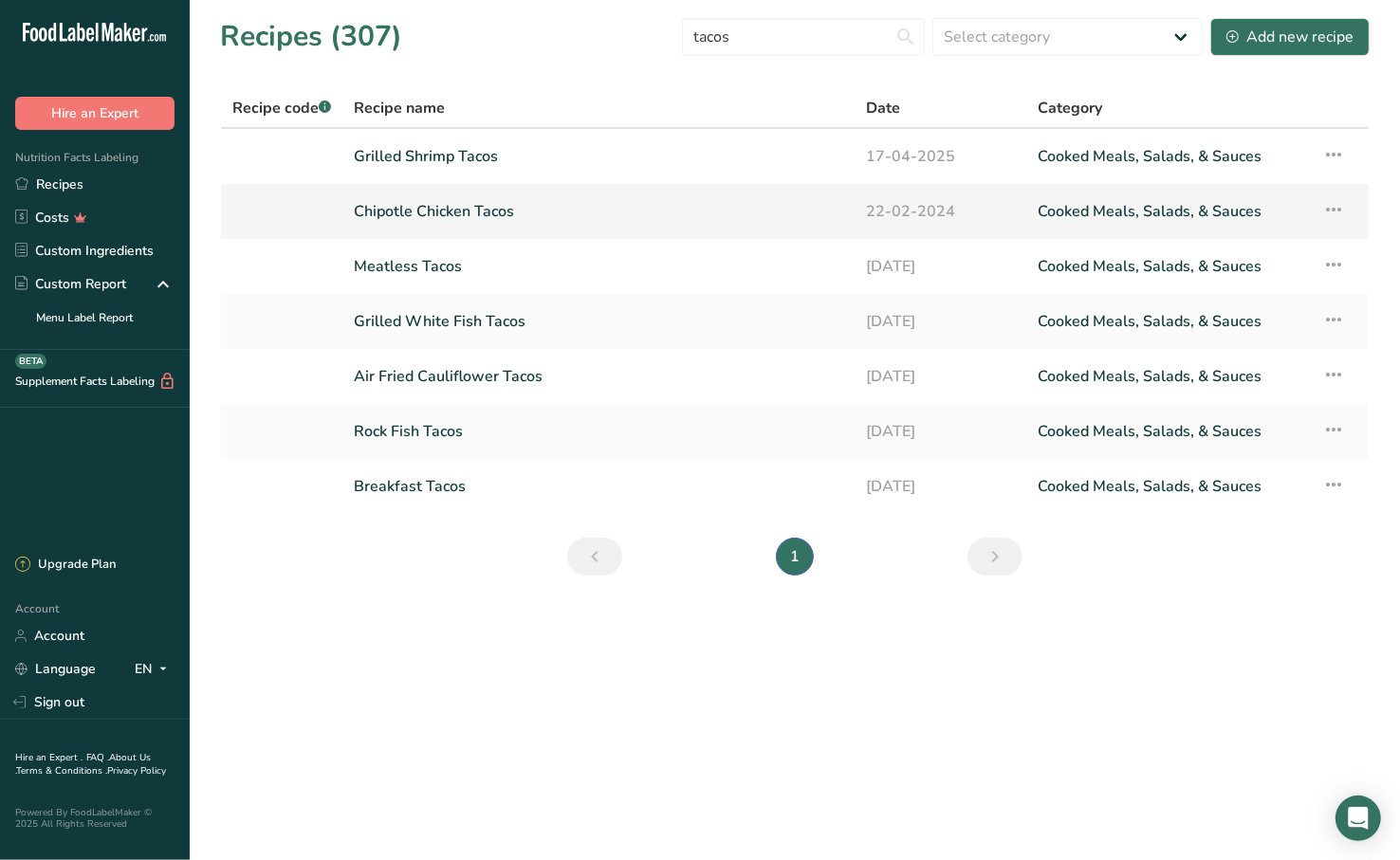 click on "Chipotle Chicken Tacos" at bounding box center (599, 211) 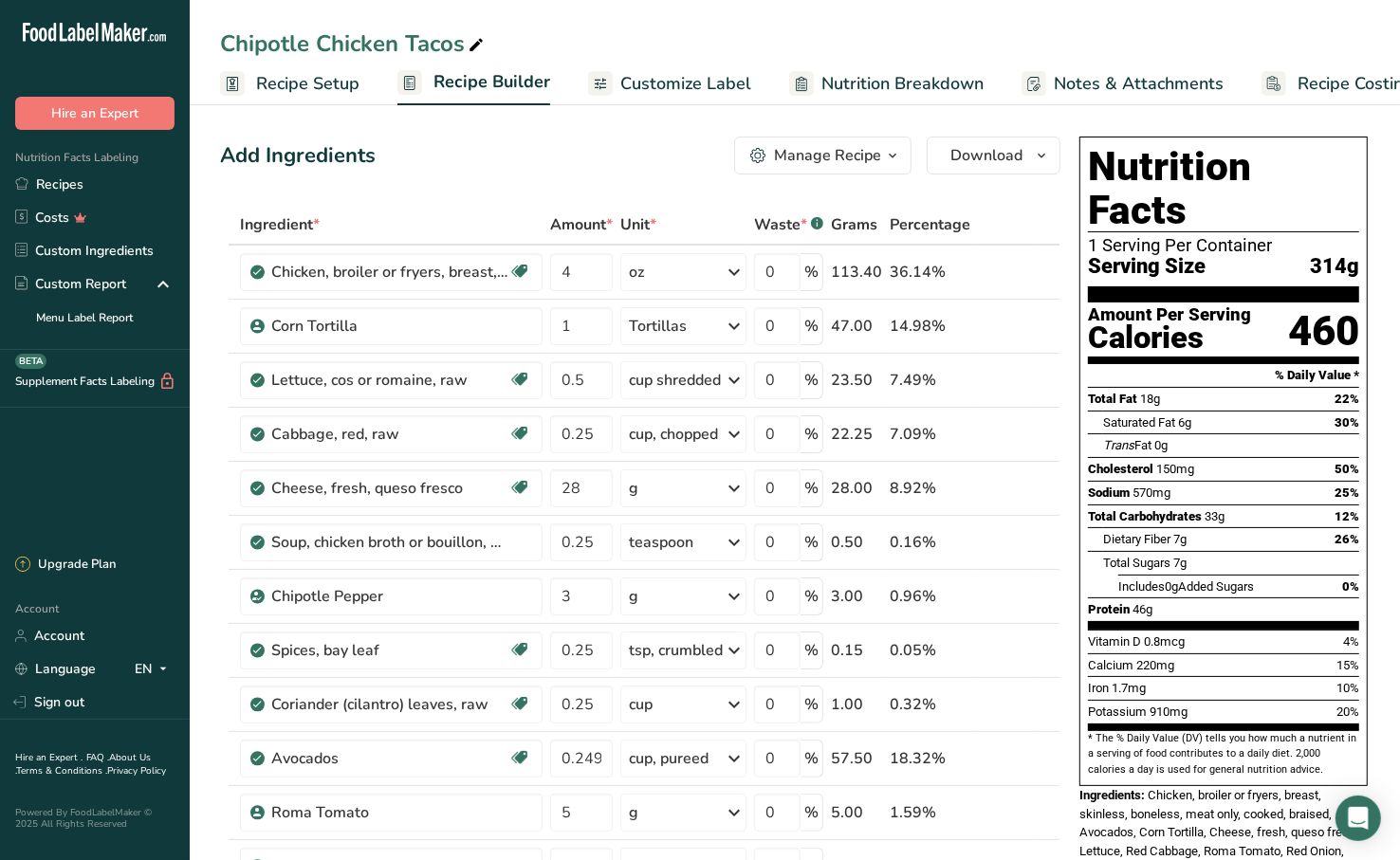 click on "Customize Label" at bounding box center [686, 83] 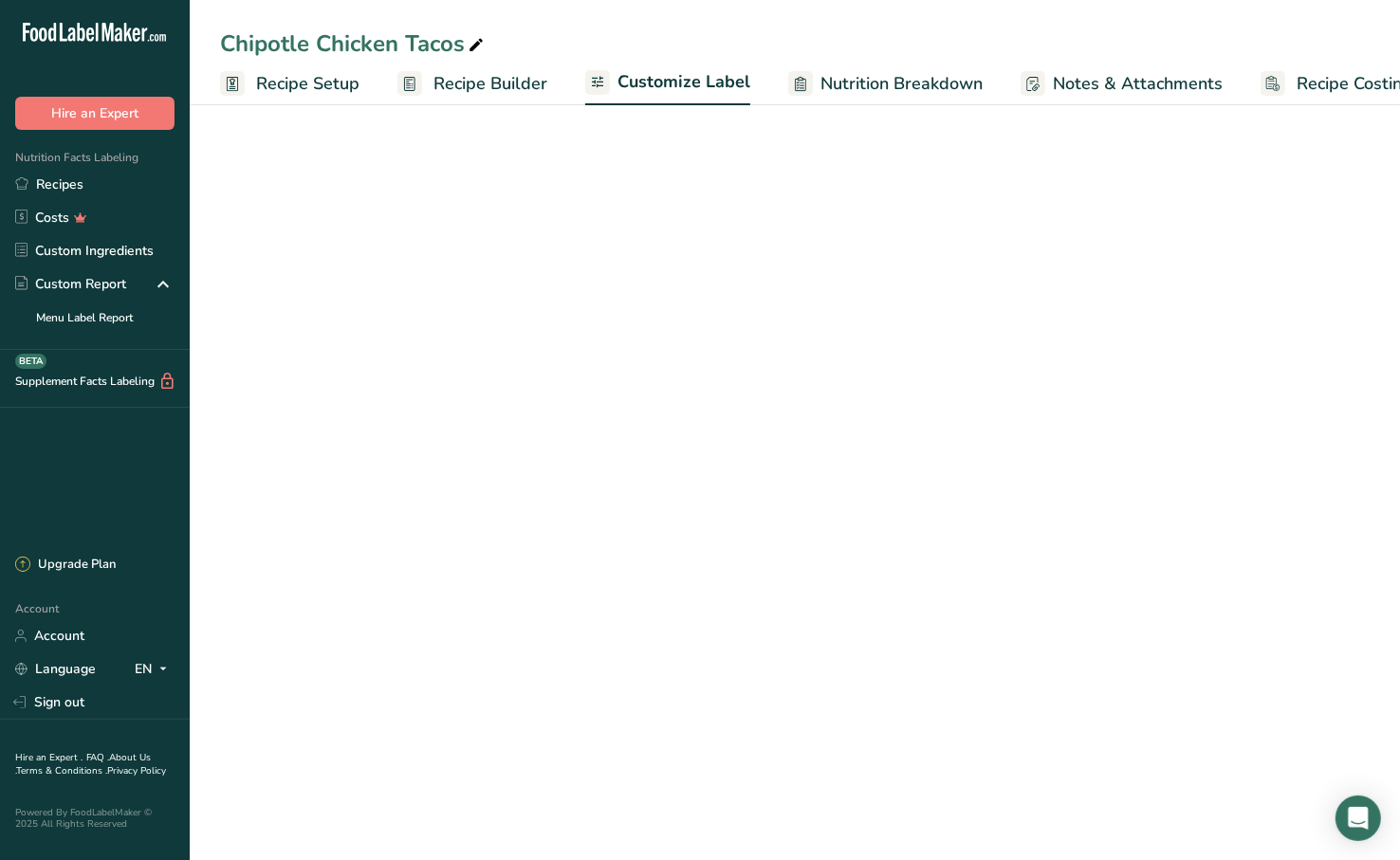 scroll, scrollTop: 0, scrollLeft: 60, axis: horizontal 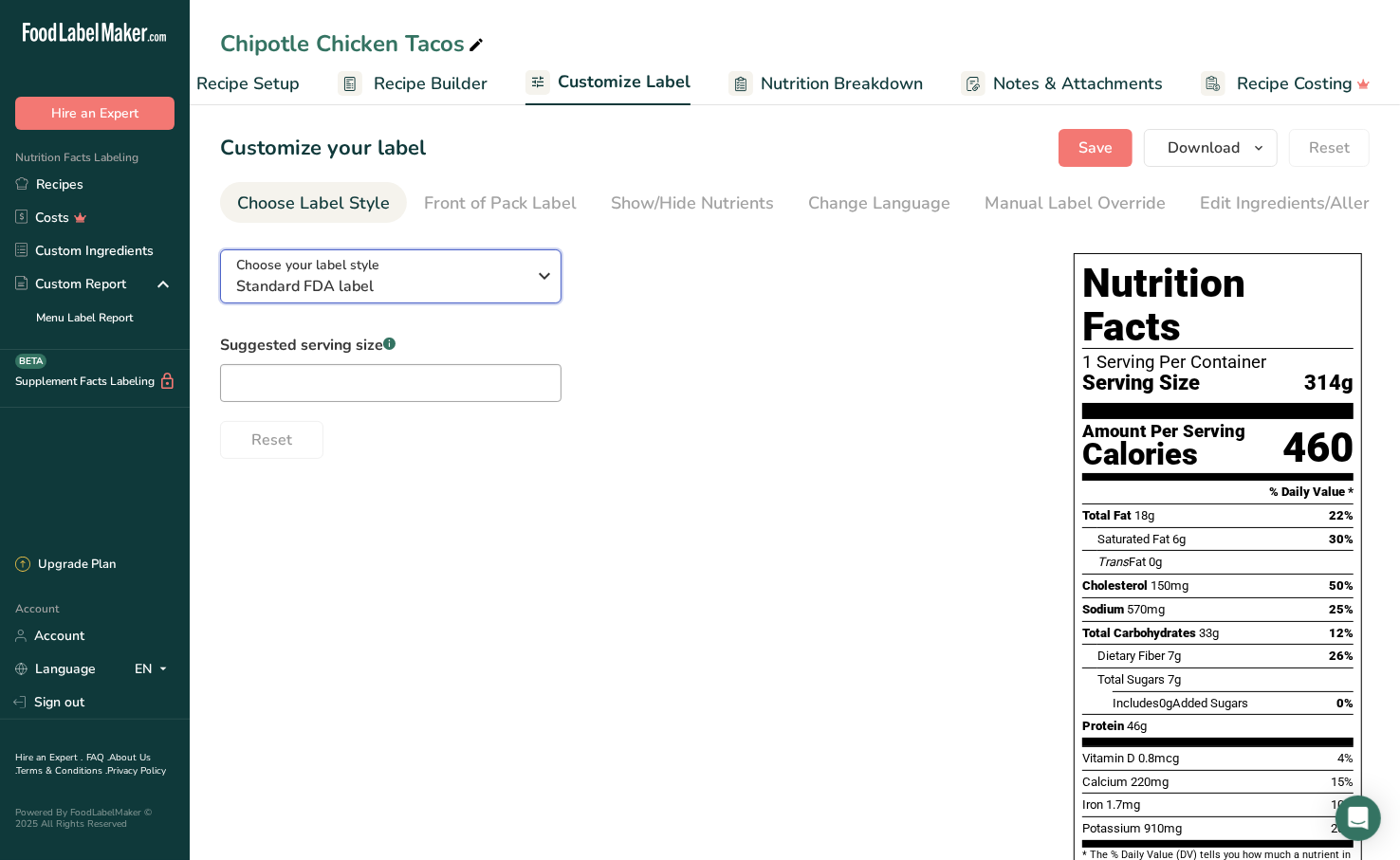 click on "Standard FDA label" at bounding box center [380, 286] 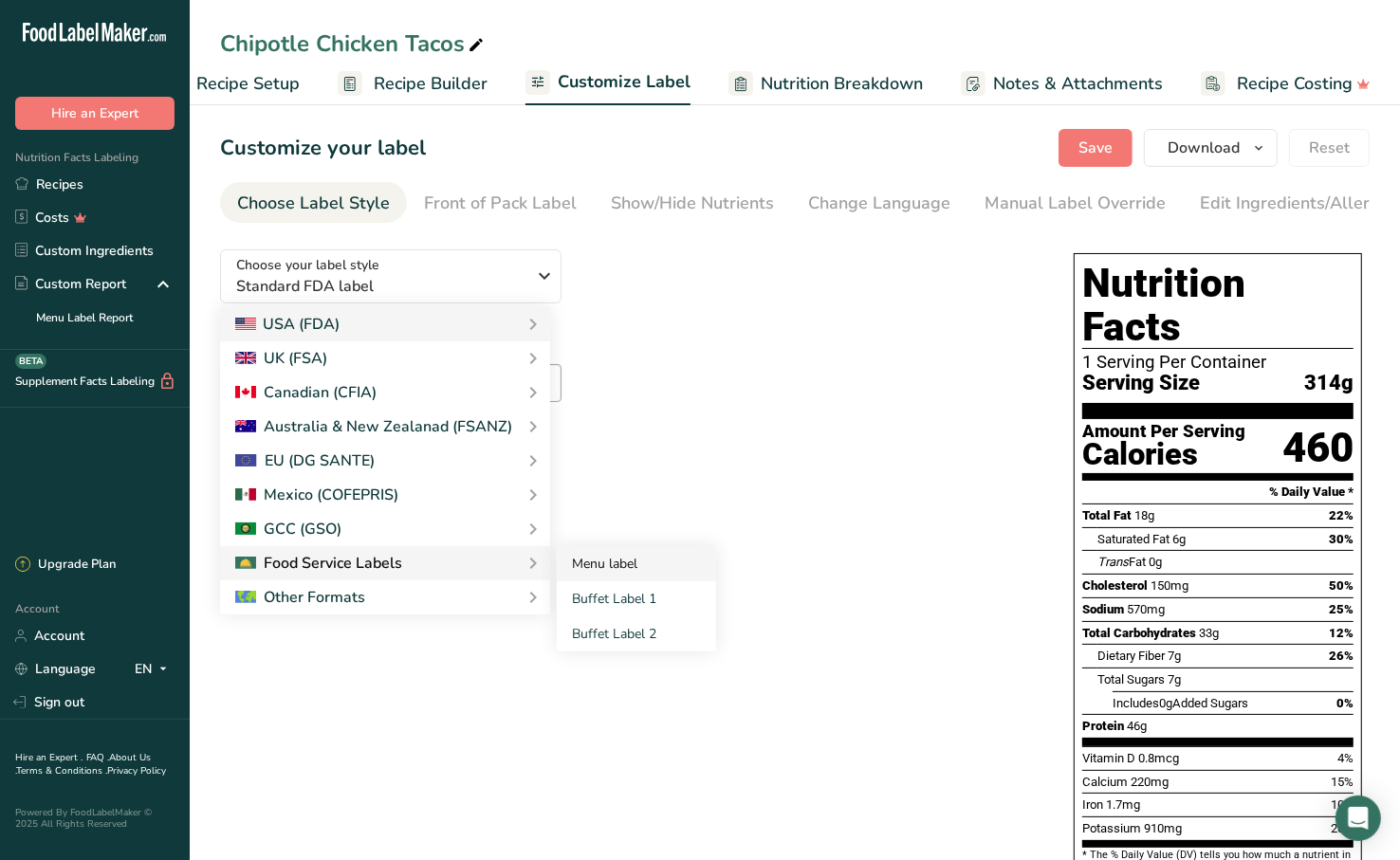 click on "Menu label" at bounding box center (636, 563) 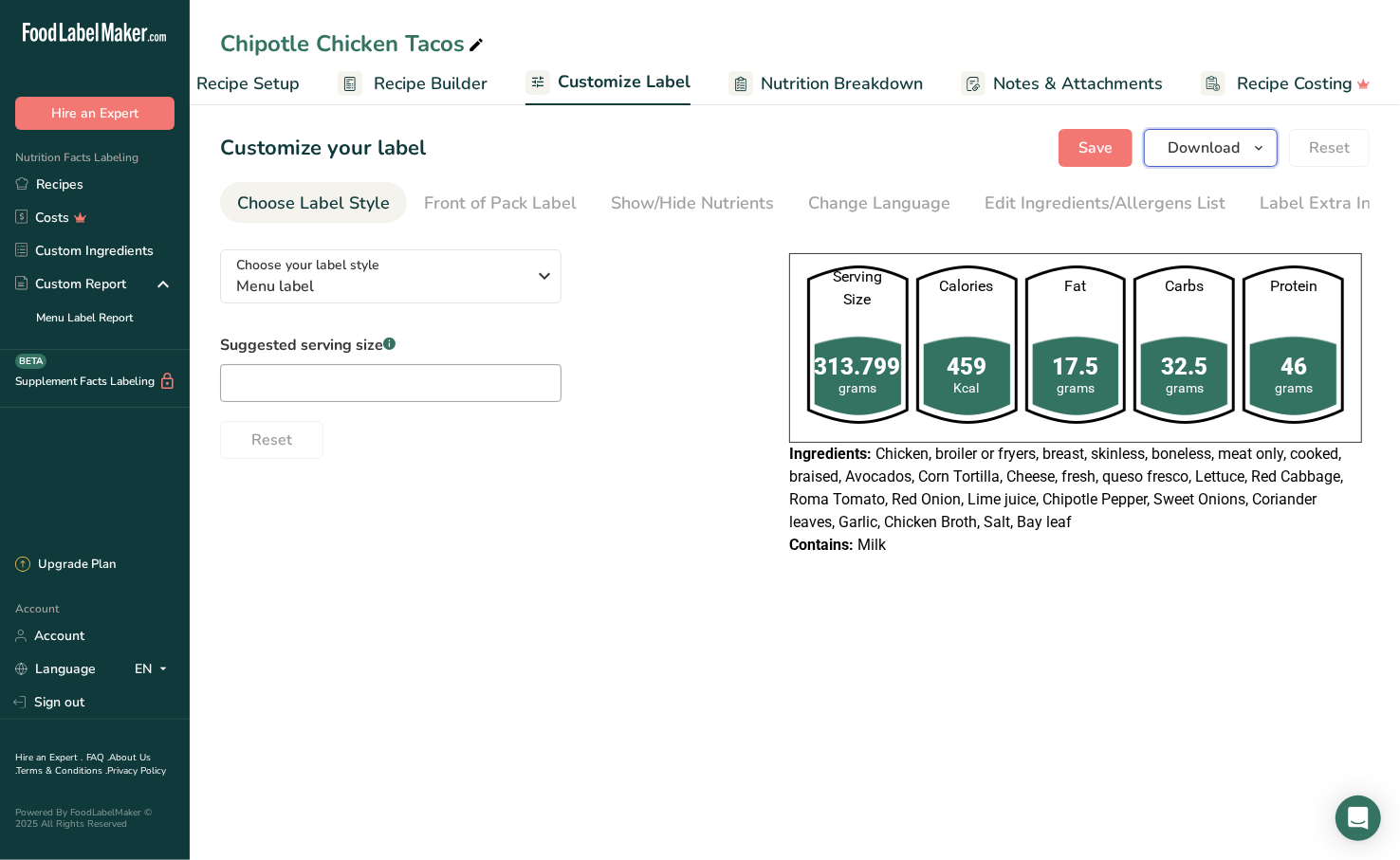 click on "Download" at bounding box center (1204, 148) 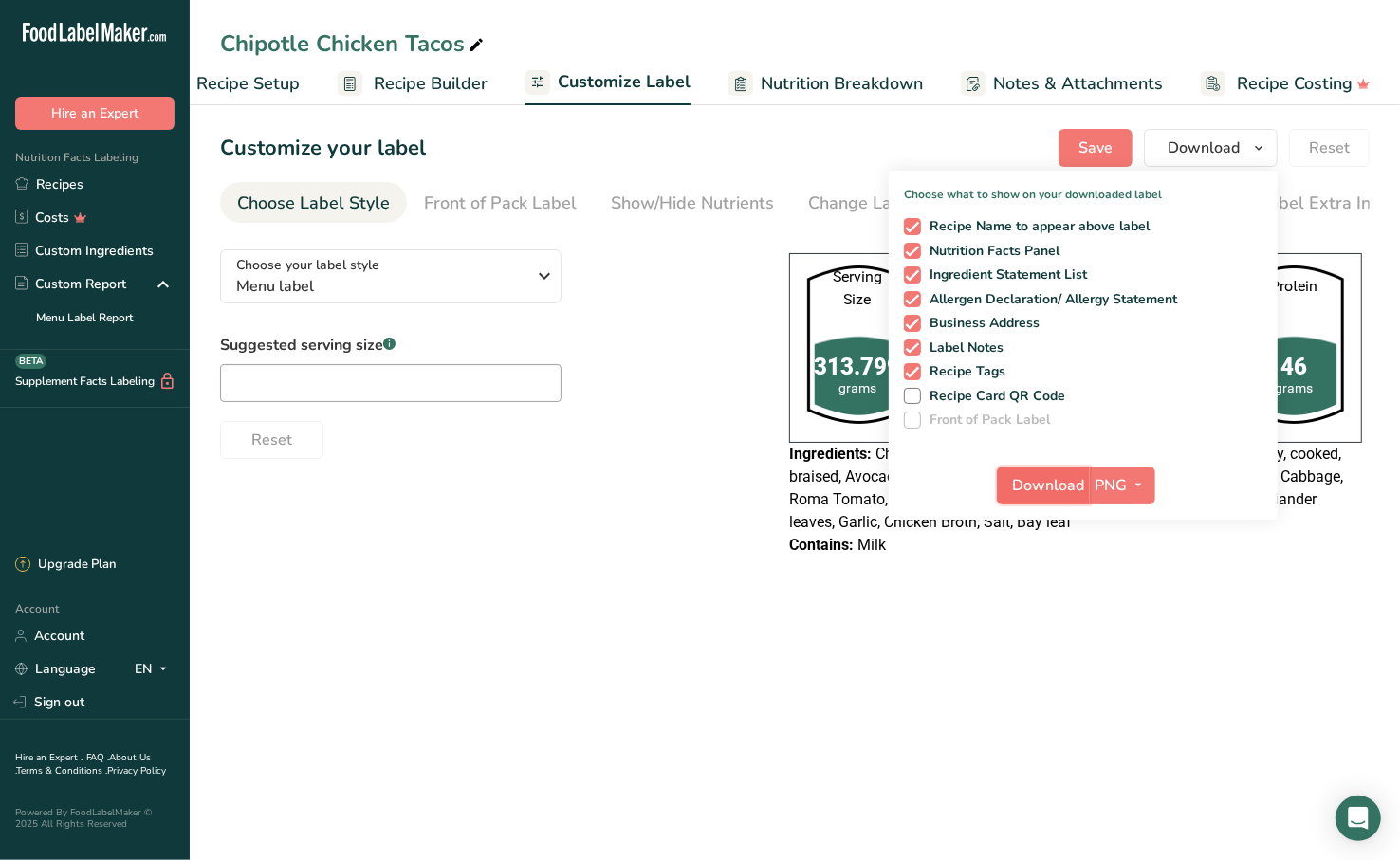 click on "Download" at bounding box center (1049, 485) 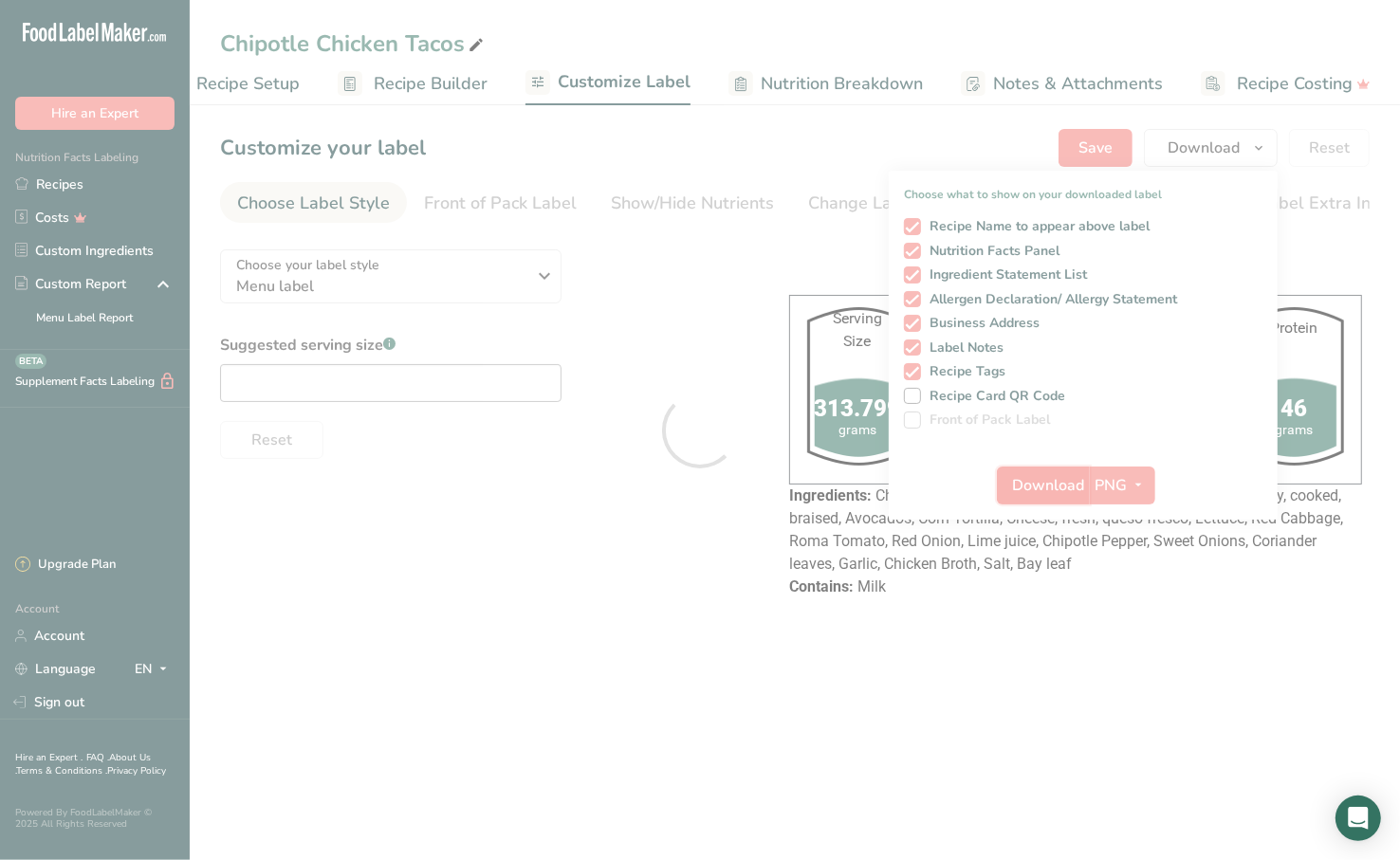 scroll, scrollTop: 0, scrollLeft: 0, axis: both 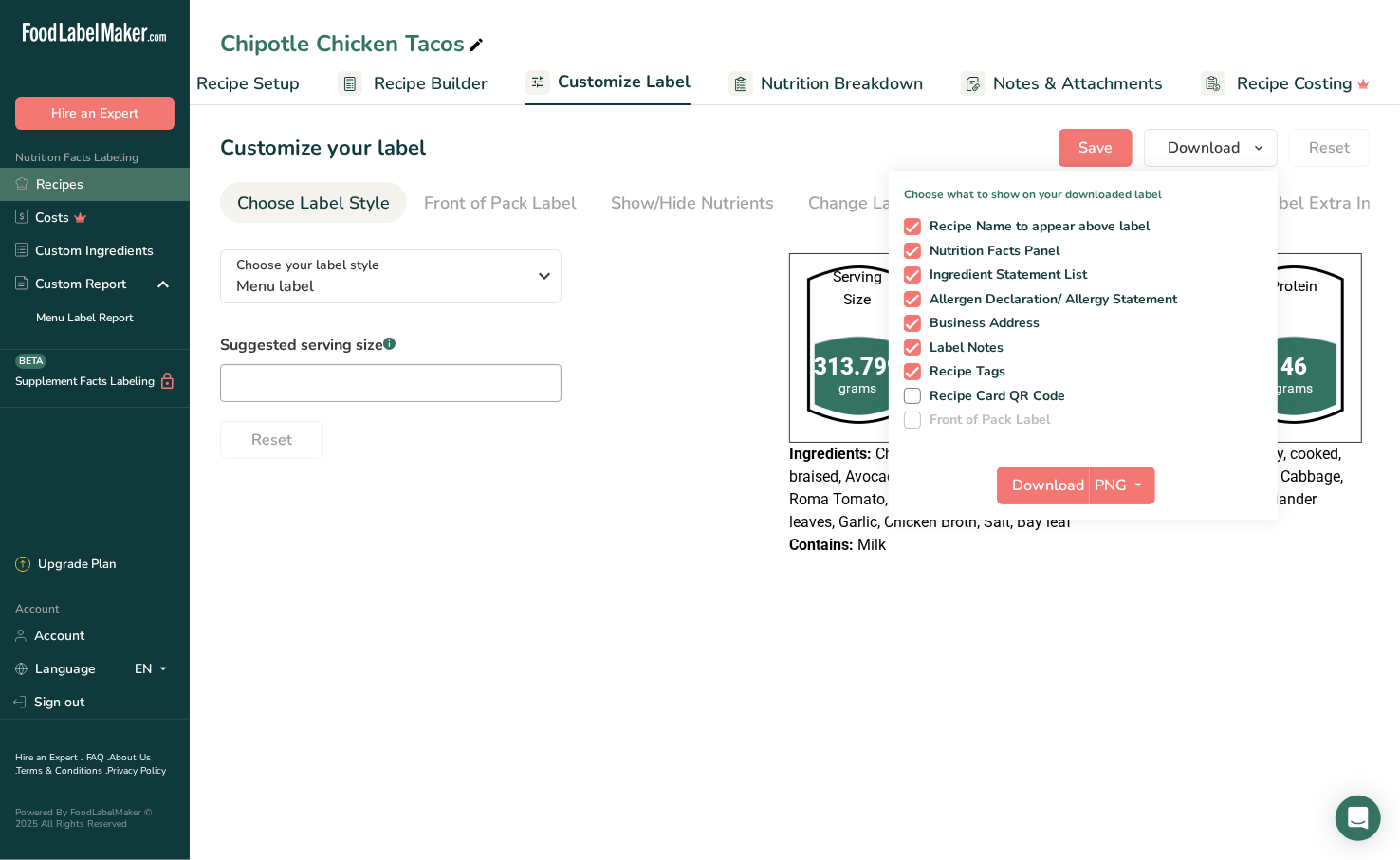 click on "Recipes" at bounding box center [95, 184] 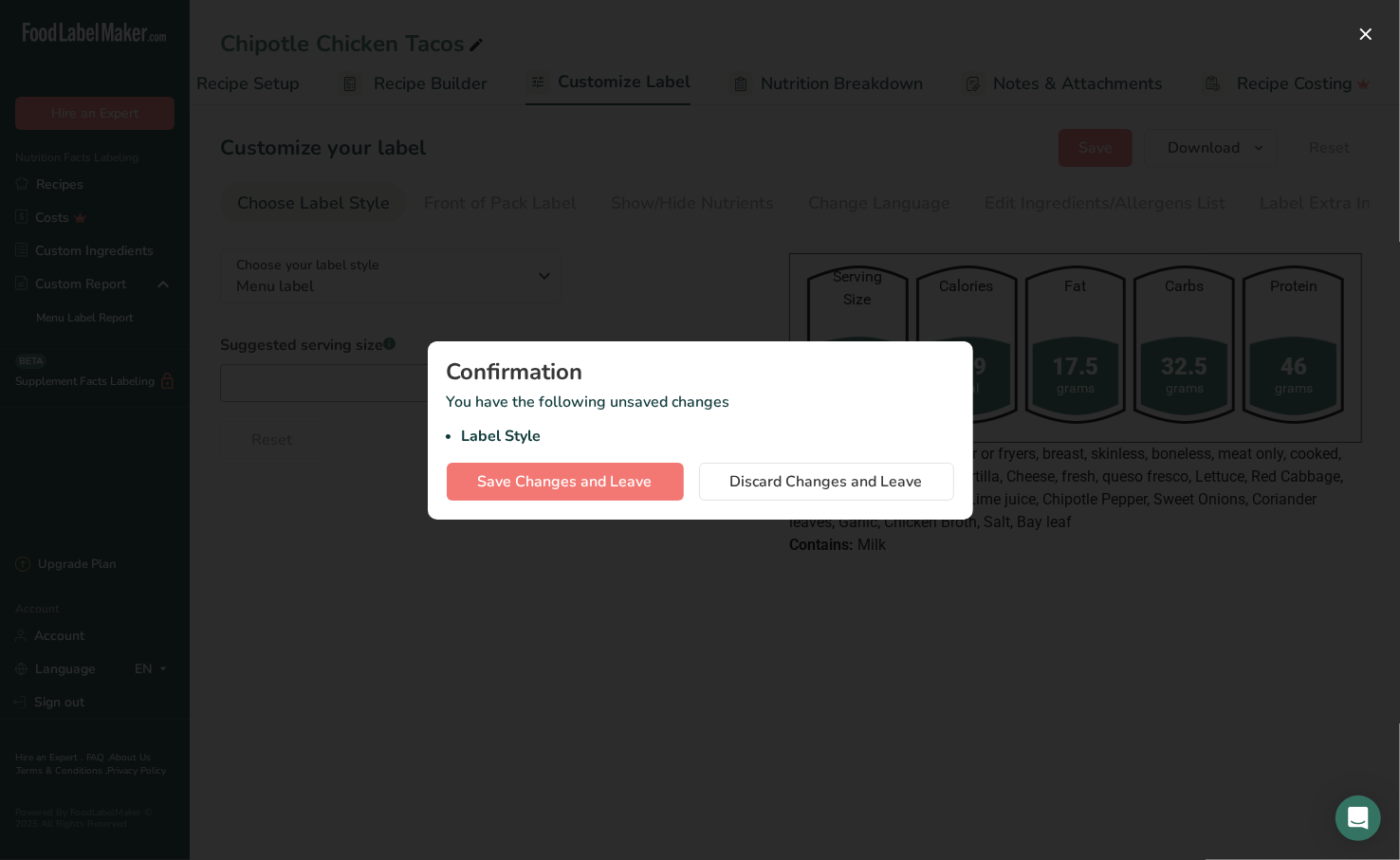 click on "Confirmation
You have the following unsaved changes
Label Style
Save Changes and Leave
Discard Changes and Leave" at bounding box center (700, 430) 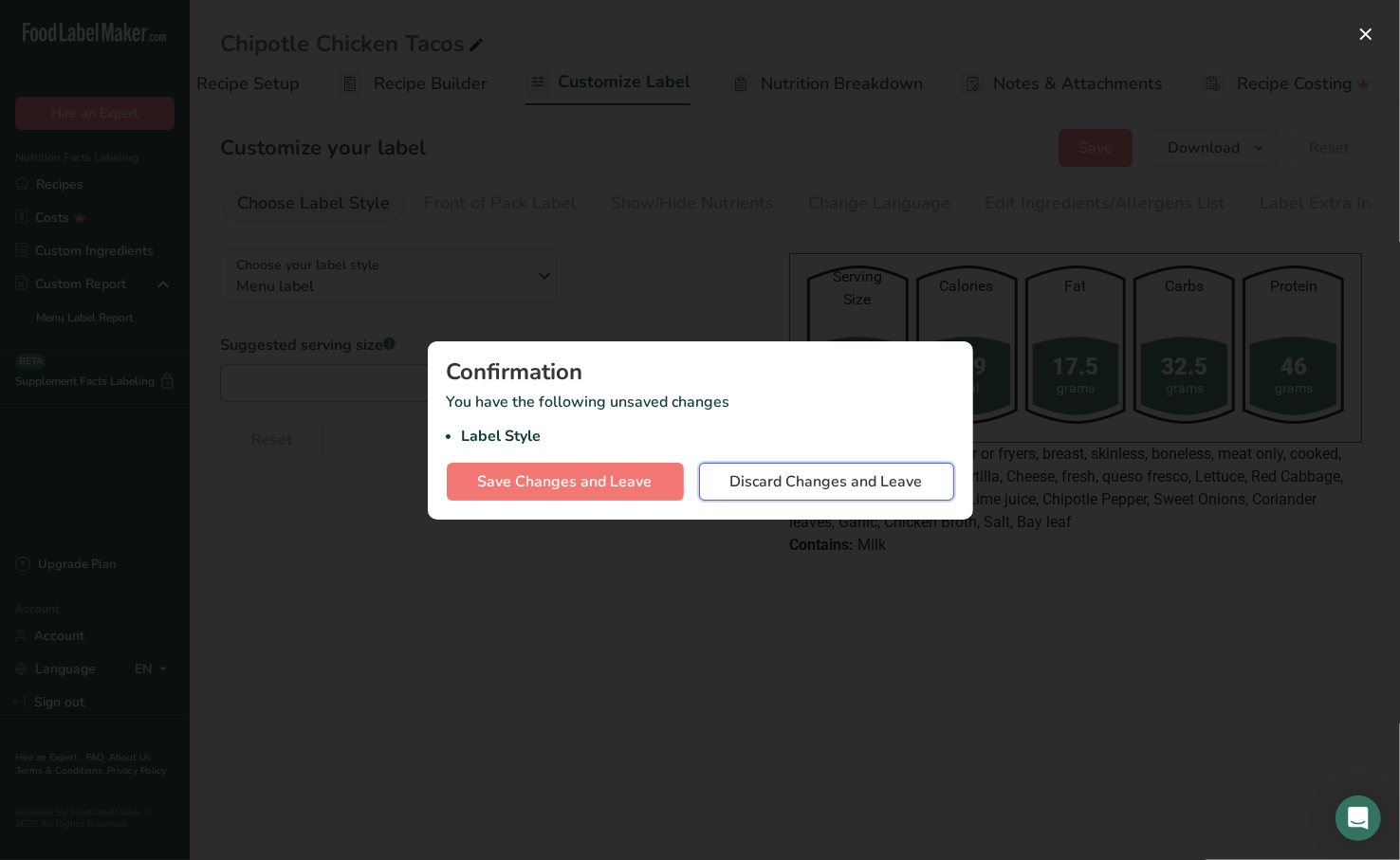 click on "Discard Changes and Leave" at bounding box center (826, 482) 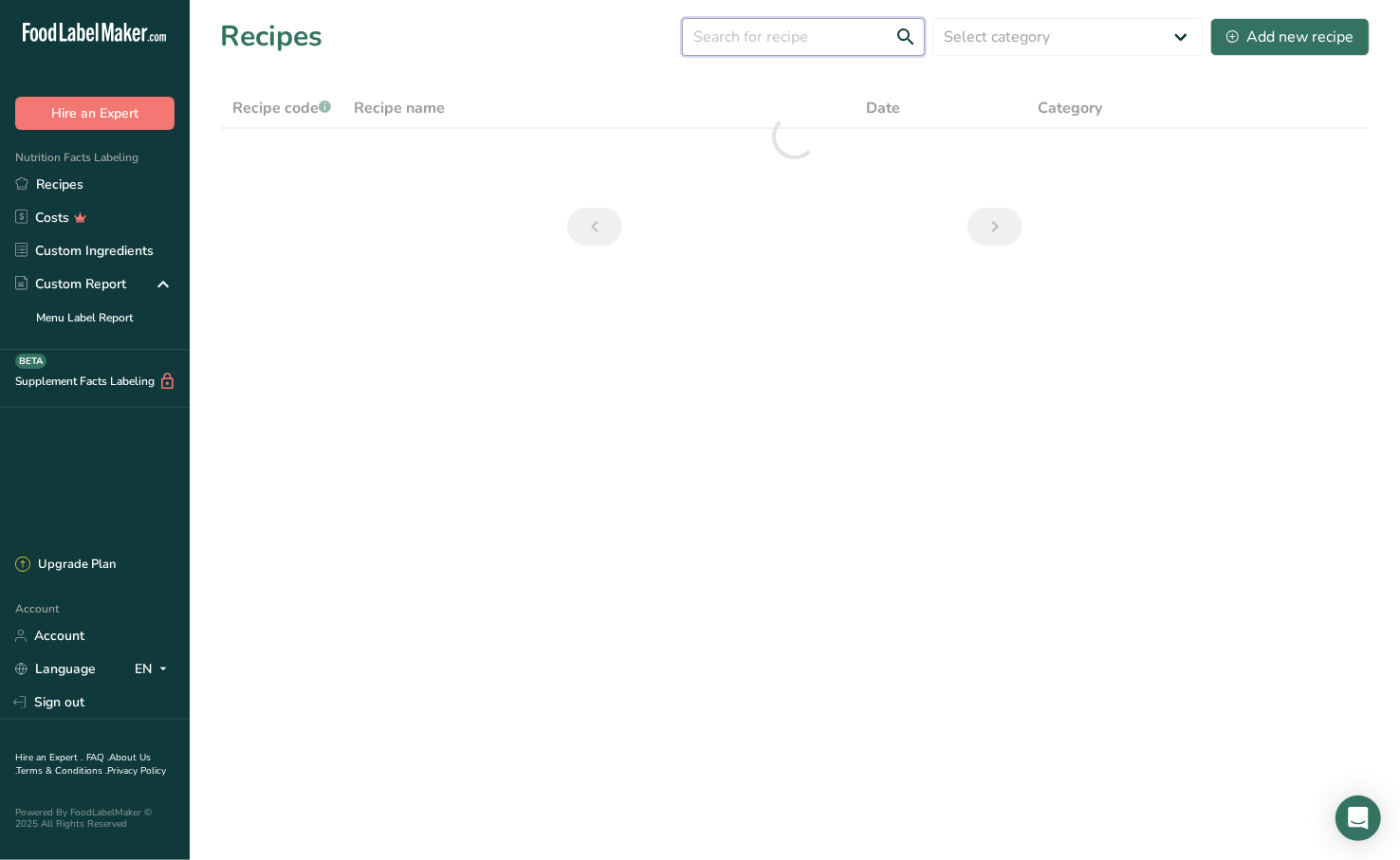 click at bounding box center [803, 37] 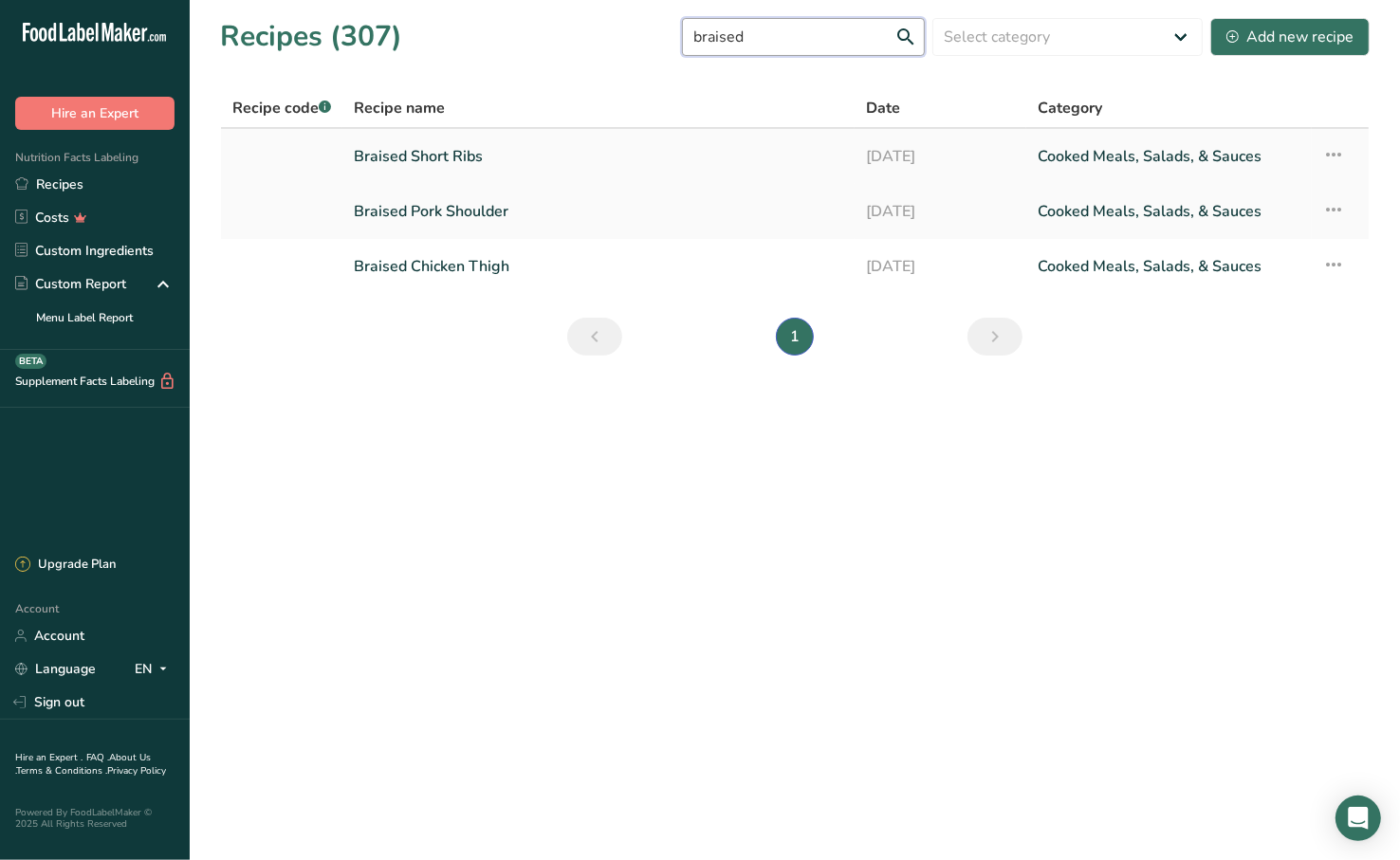 type on "braised" 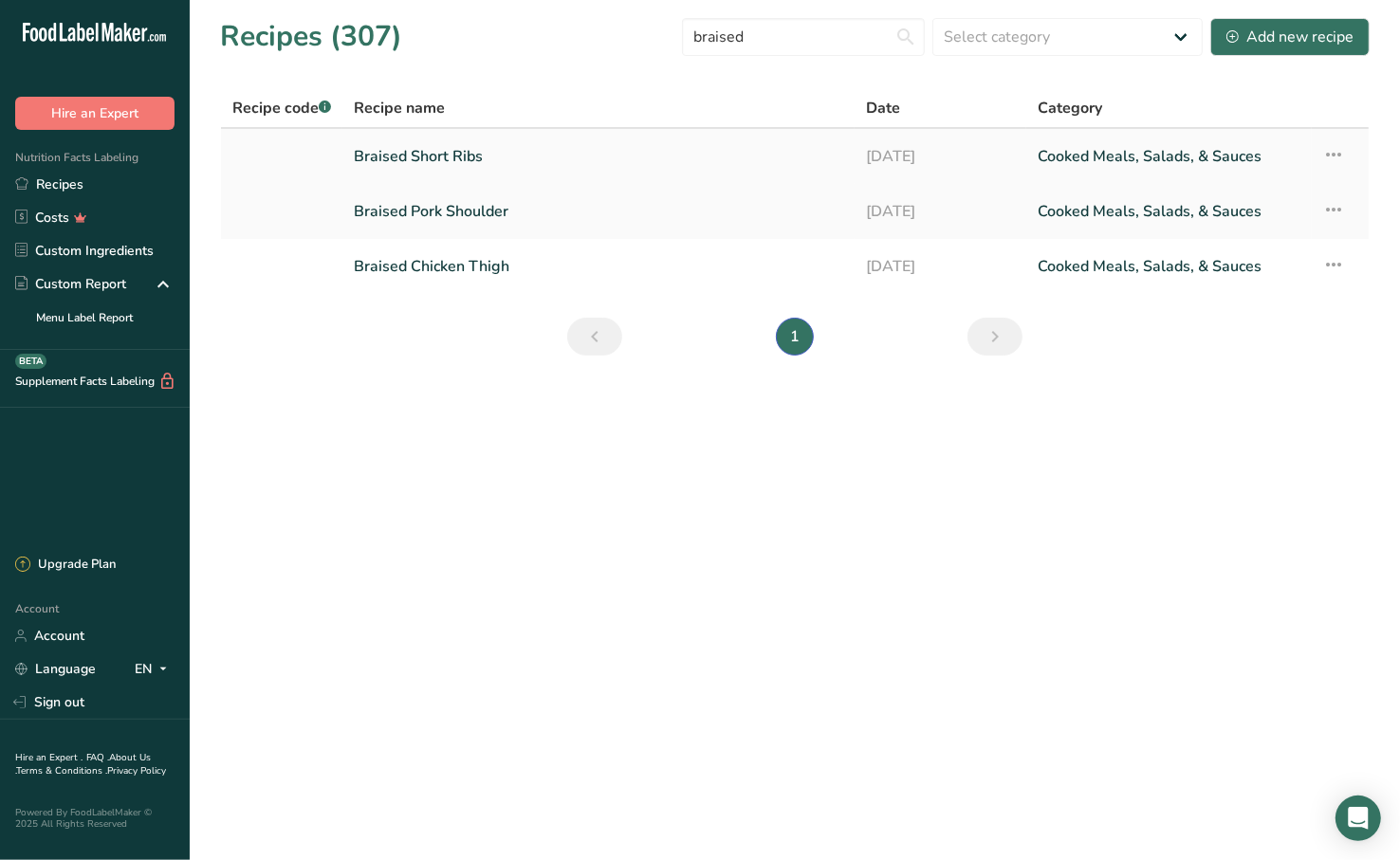 click on "Braised Short Ribs" at bounding box center (599, 156) 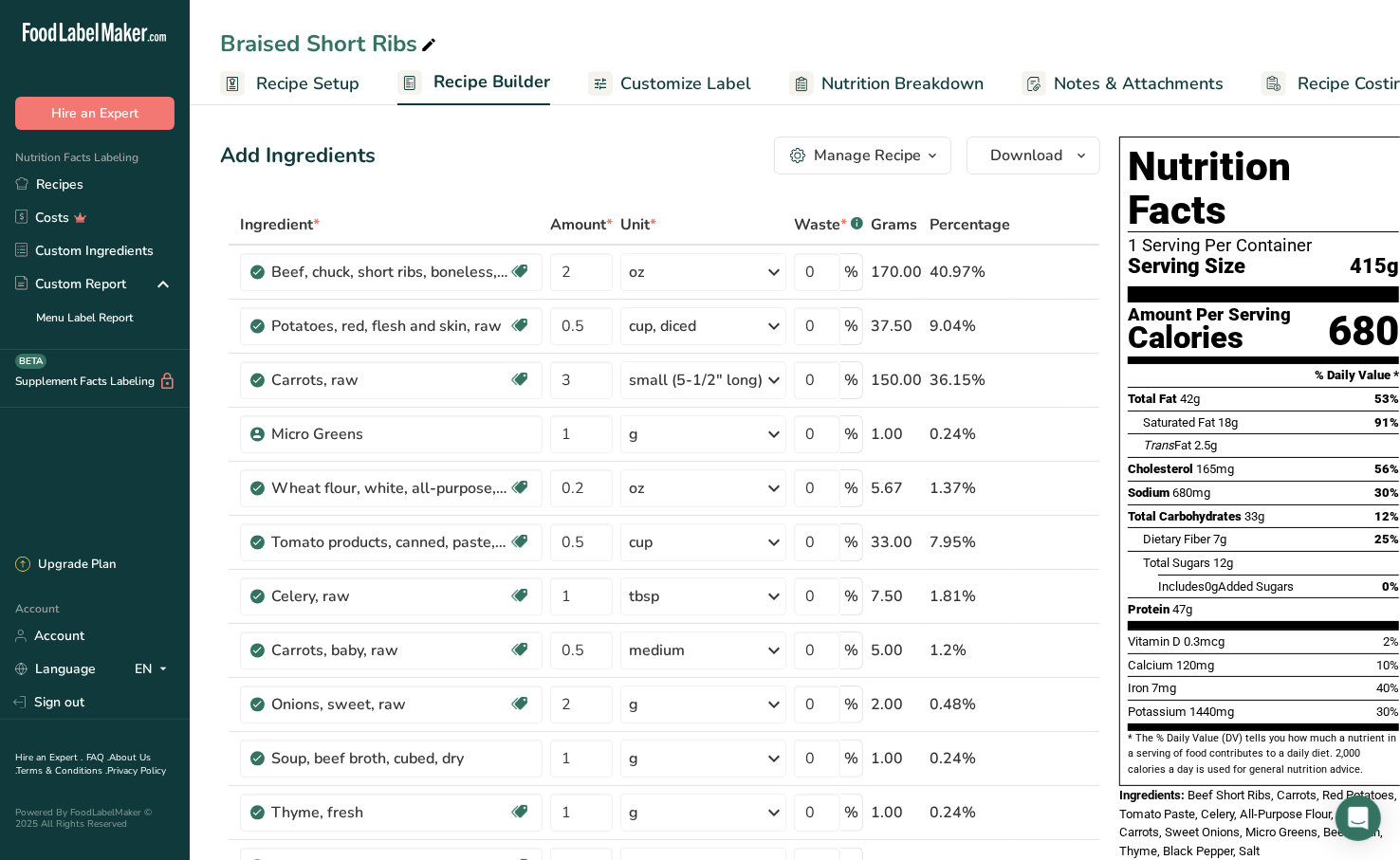 click on "Customize Label" at bounding box center [686, 83] 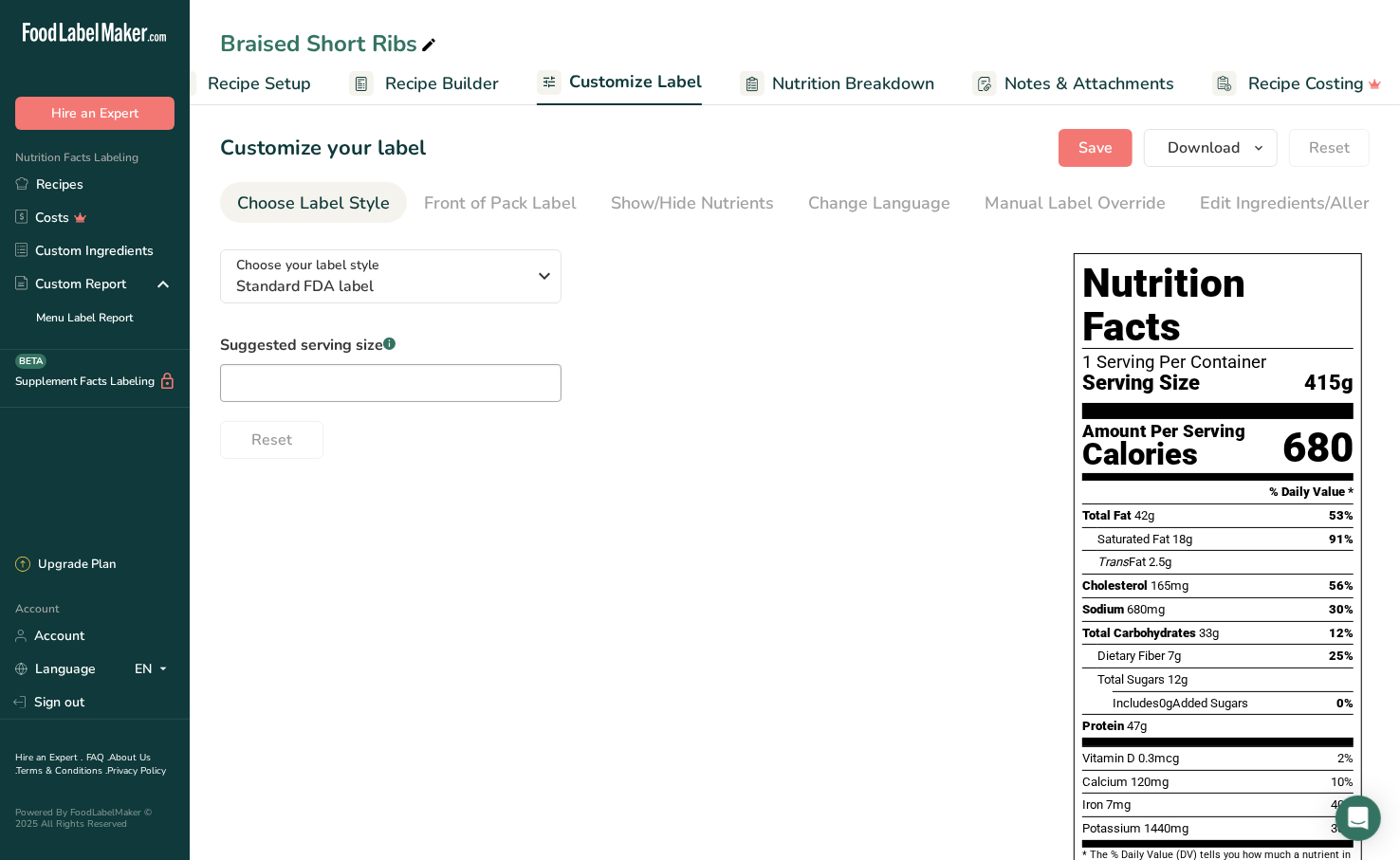 scroll, scrollTop: 0, scrollLeft: 60, axis: horizontal 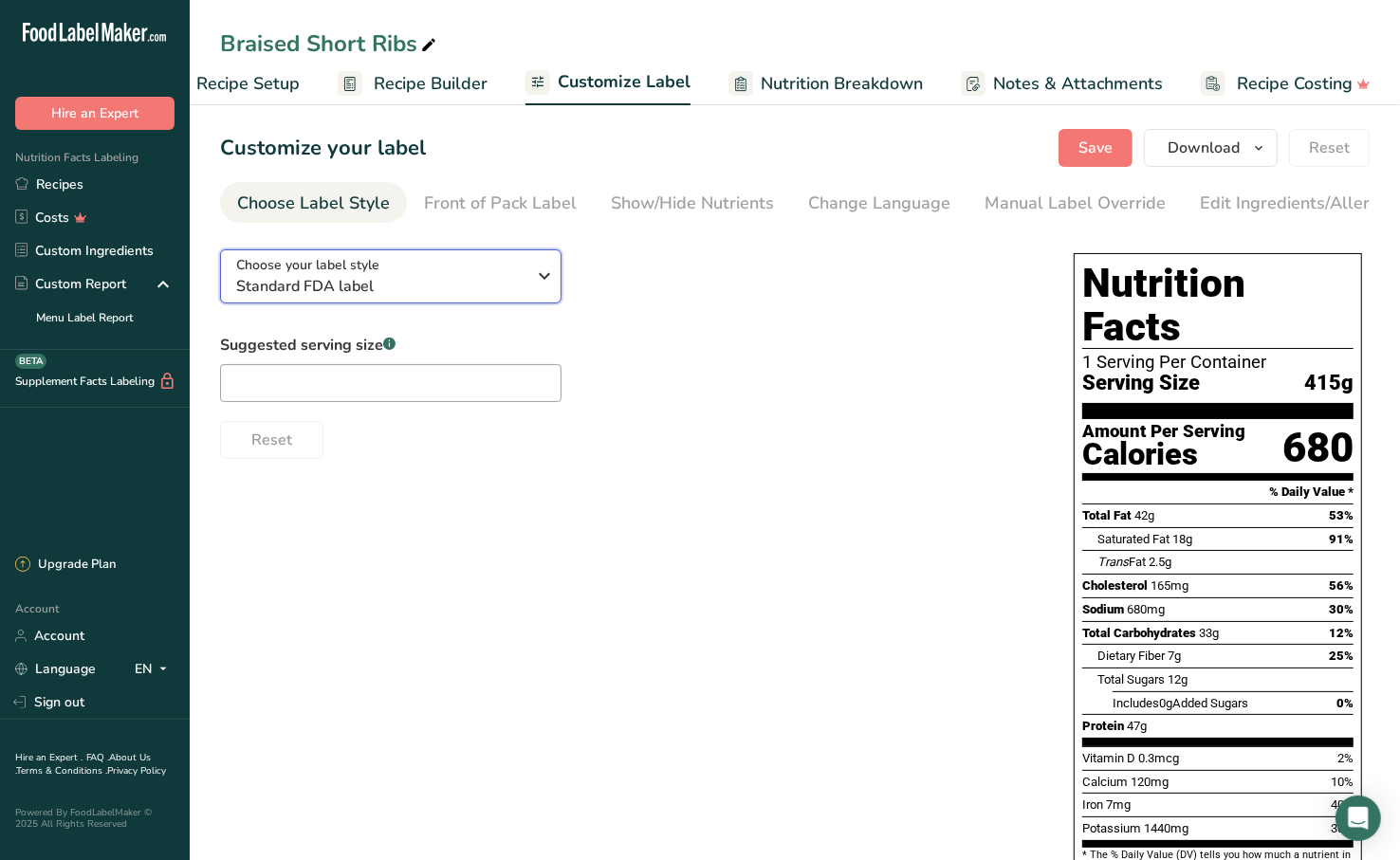 click on "Choose your label style
Standard FDA label" at bounding box center [380, 276] 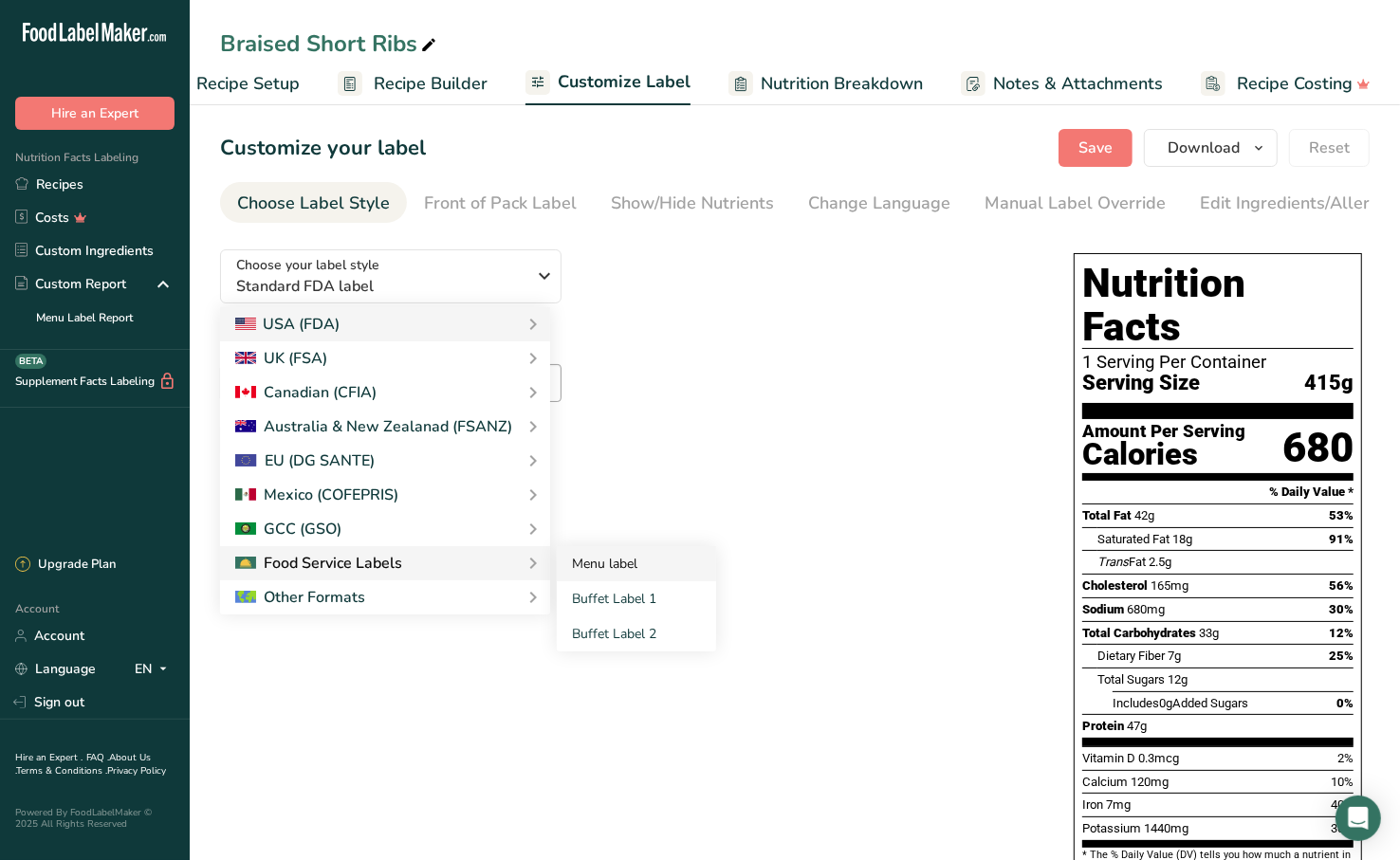 click on "Menu label" at bounding box center (636, 563) 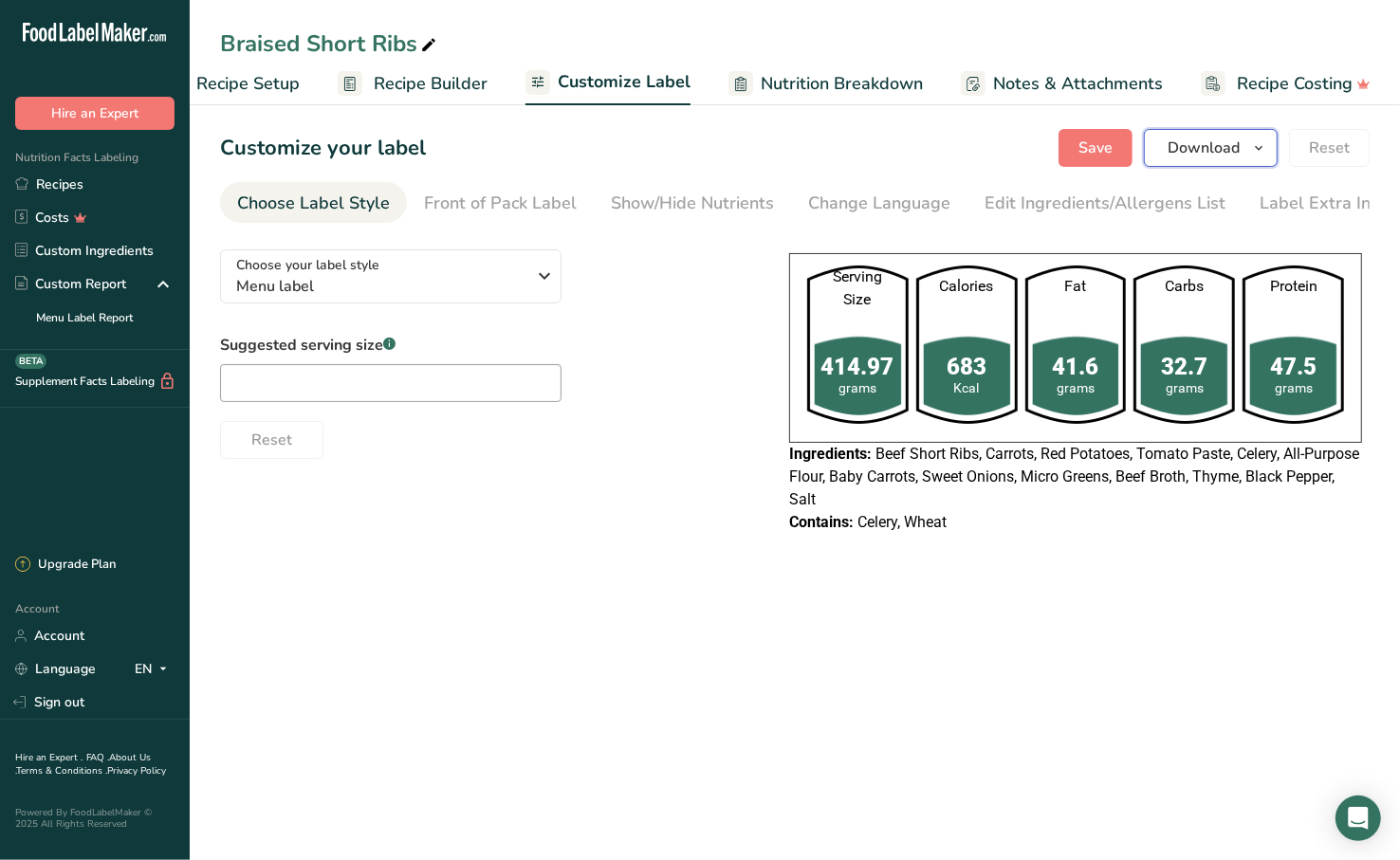 click on "Download" at bounding box center (1210, 148) 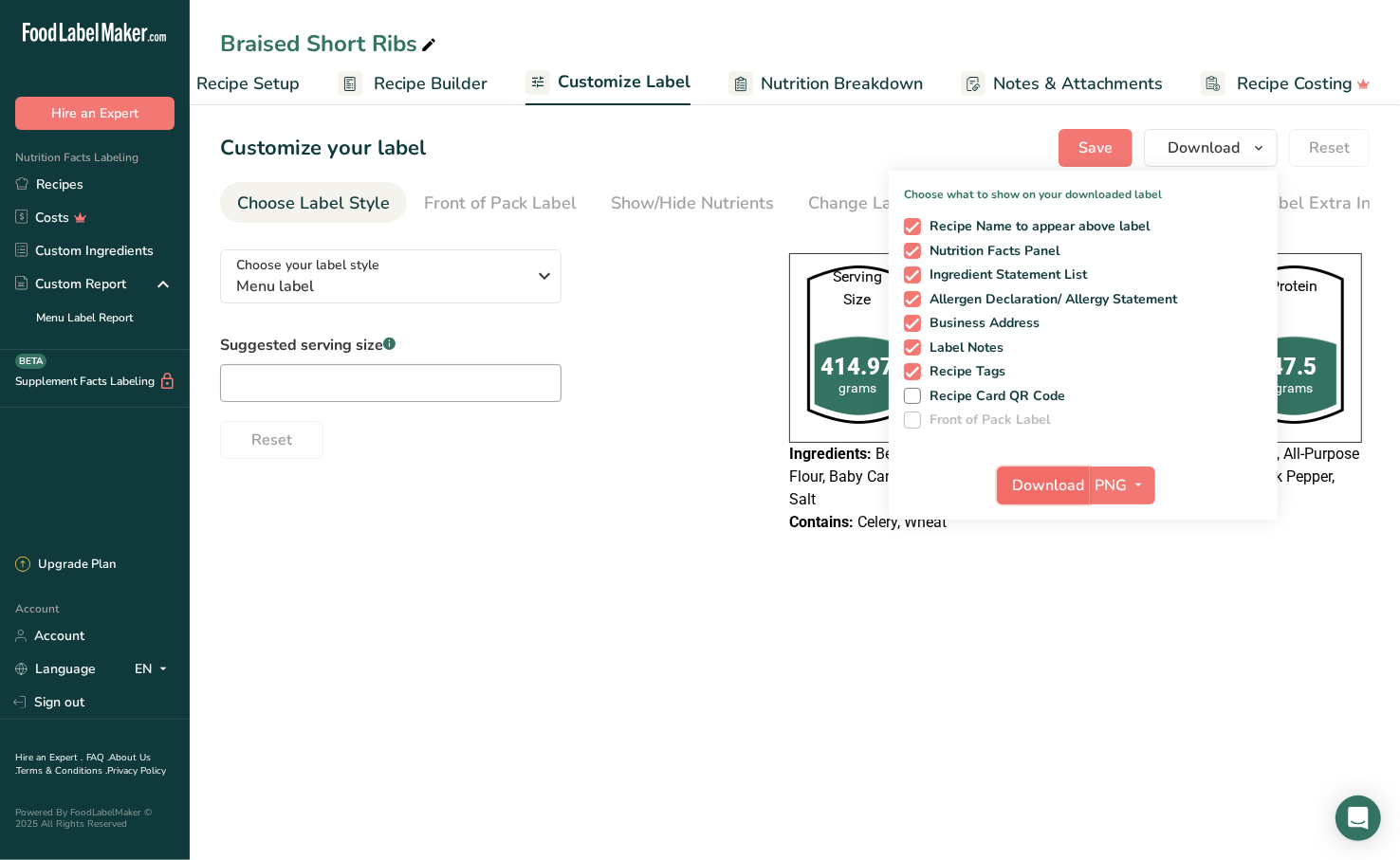 click on "Download" at bounding box center (1049, 485) 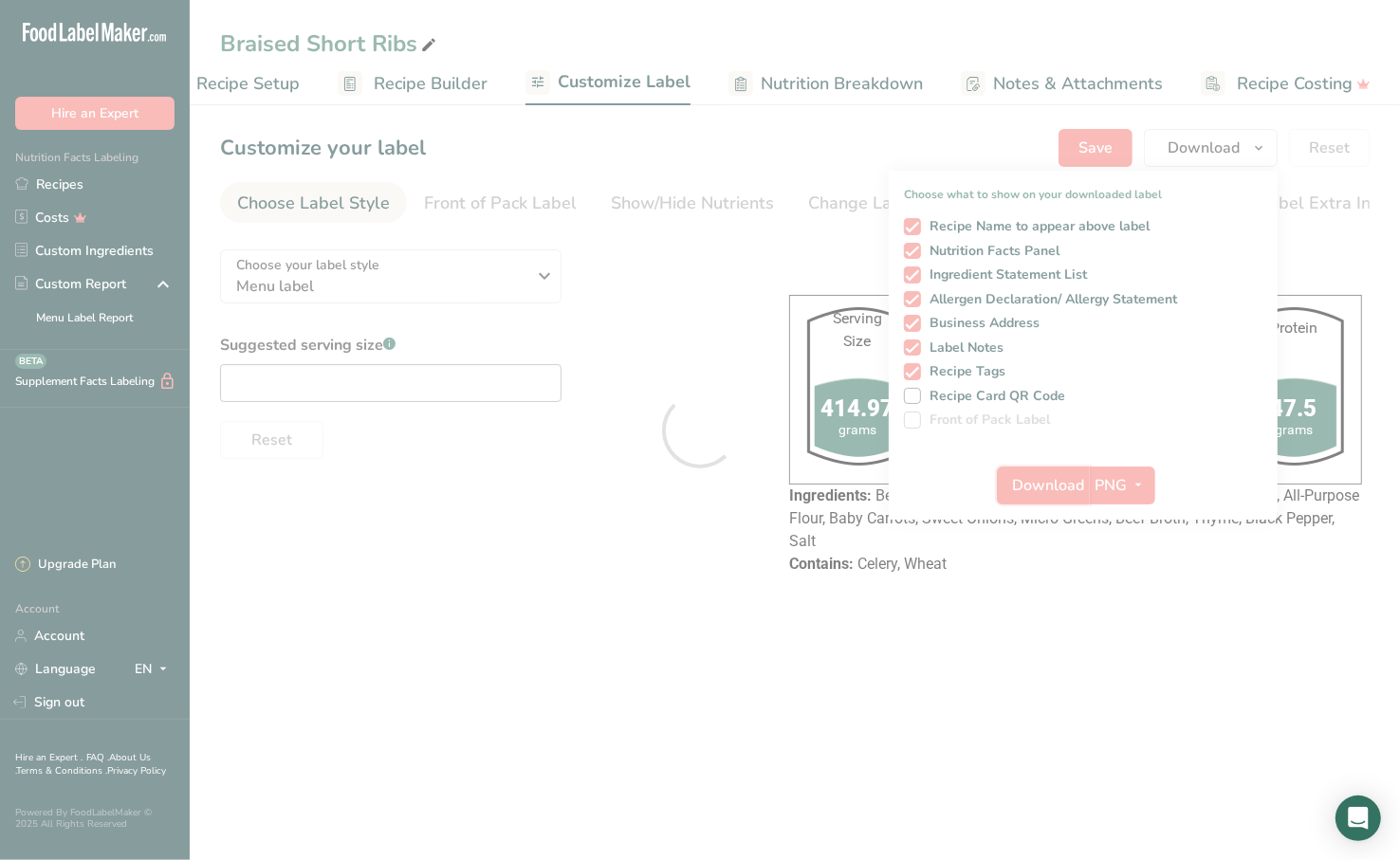 scroll, scrollTop: 0, scrollLeft: 0, axis: both 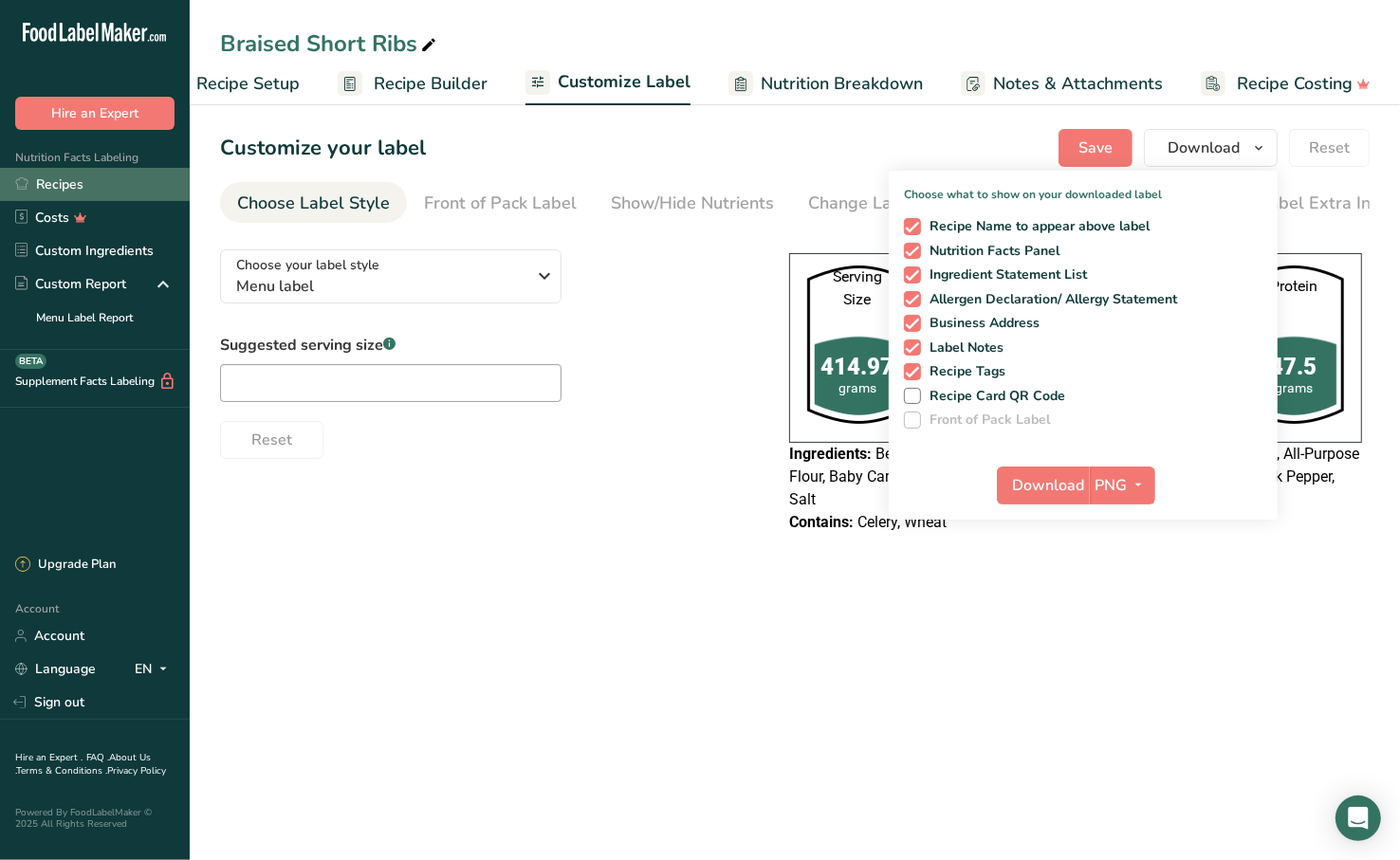 click on "Recipes" at bounding box center [95, 184] 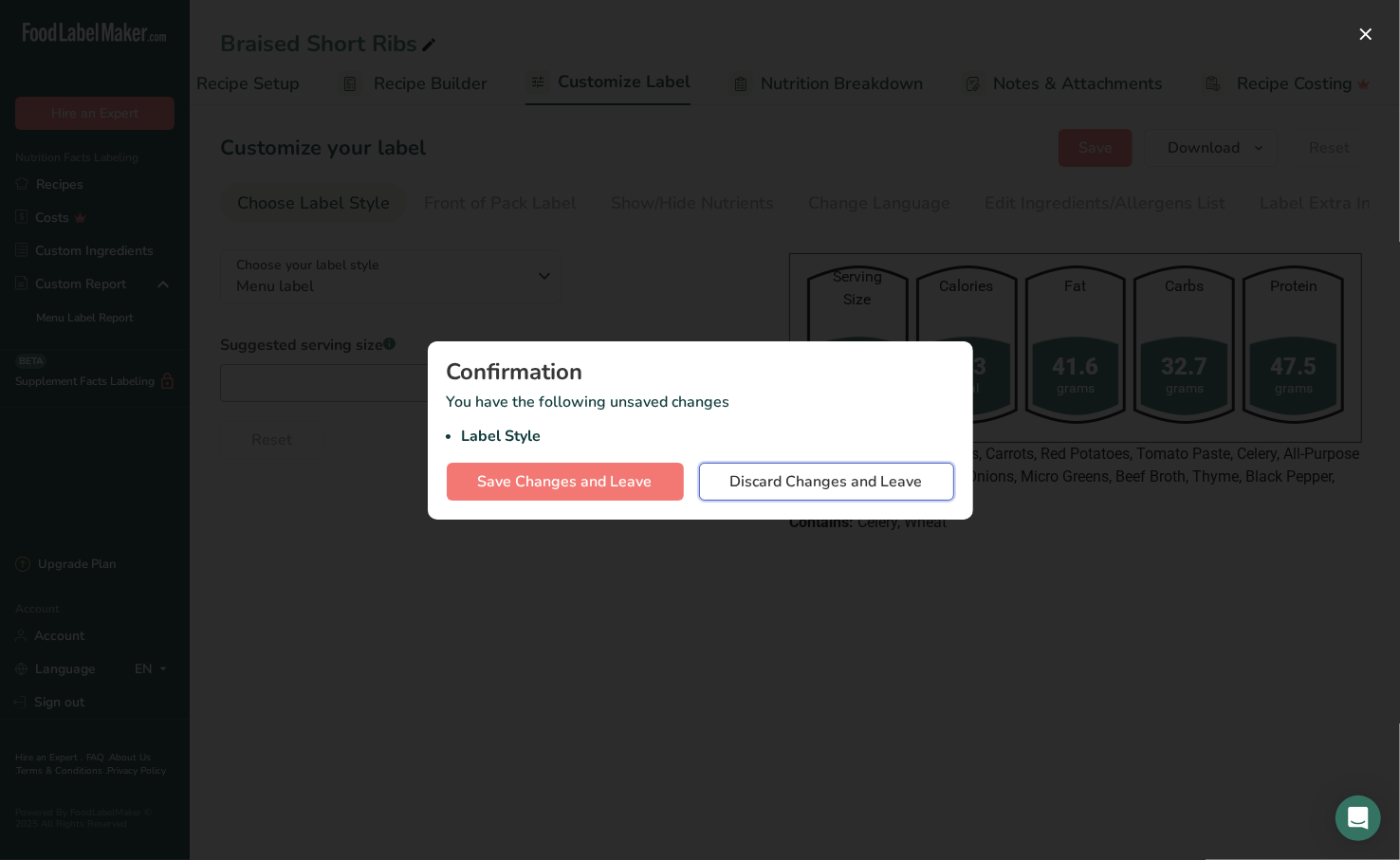 click on "Discard Changes and Leave" at bounding box center [826, 482] 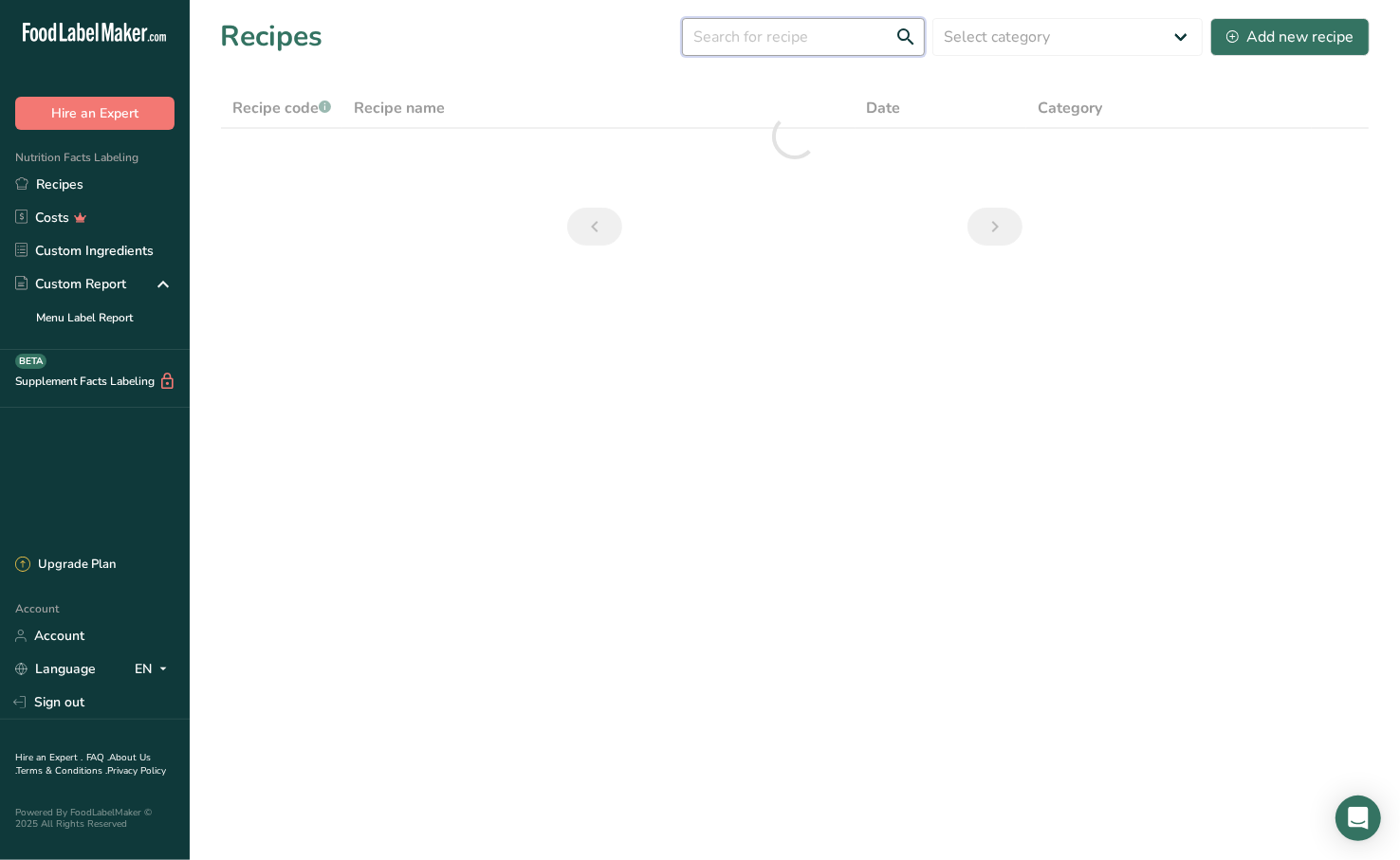 click at bounding box center [803, 37] 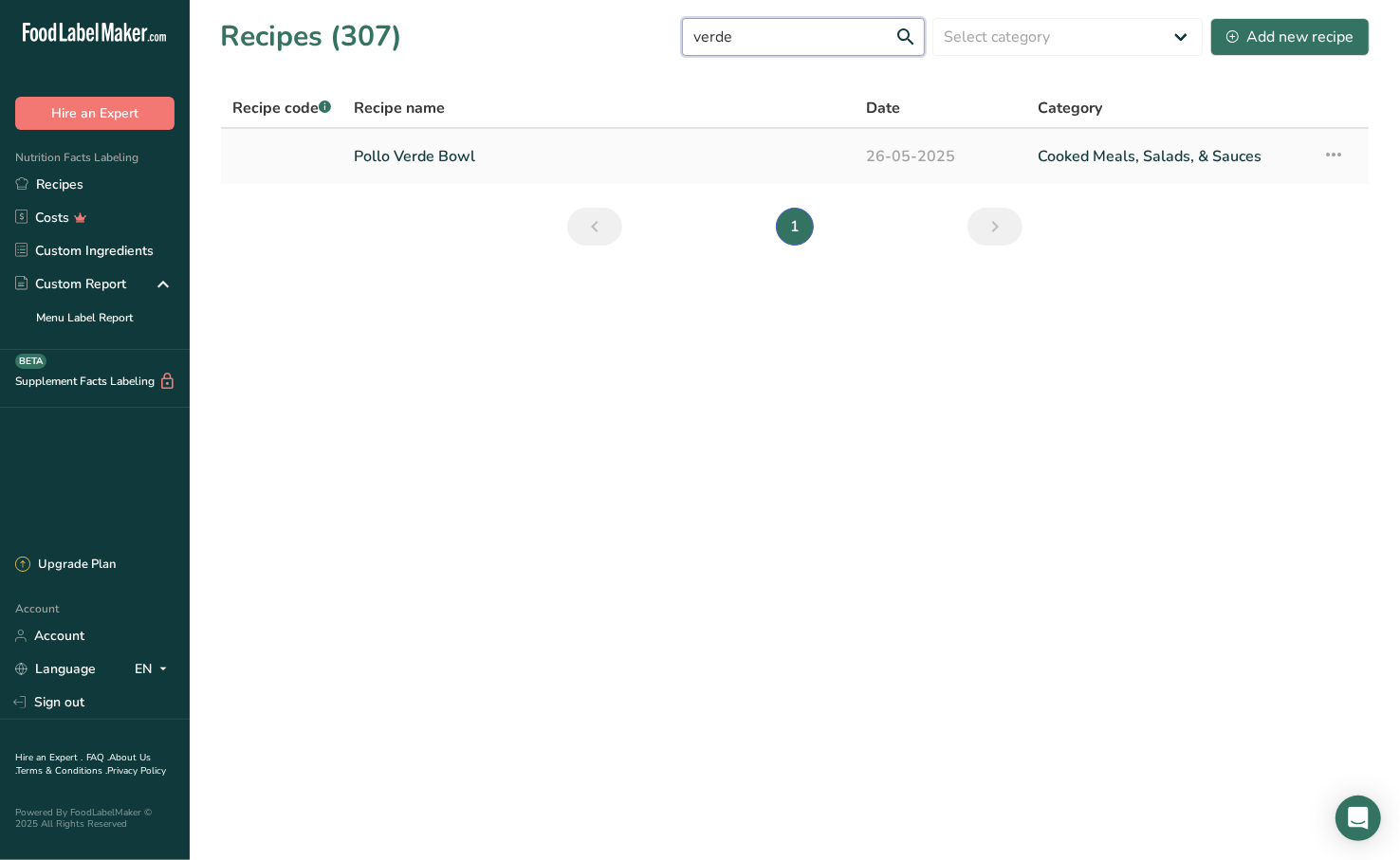 type on "verde" 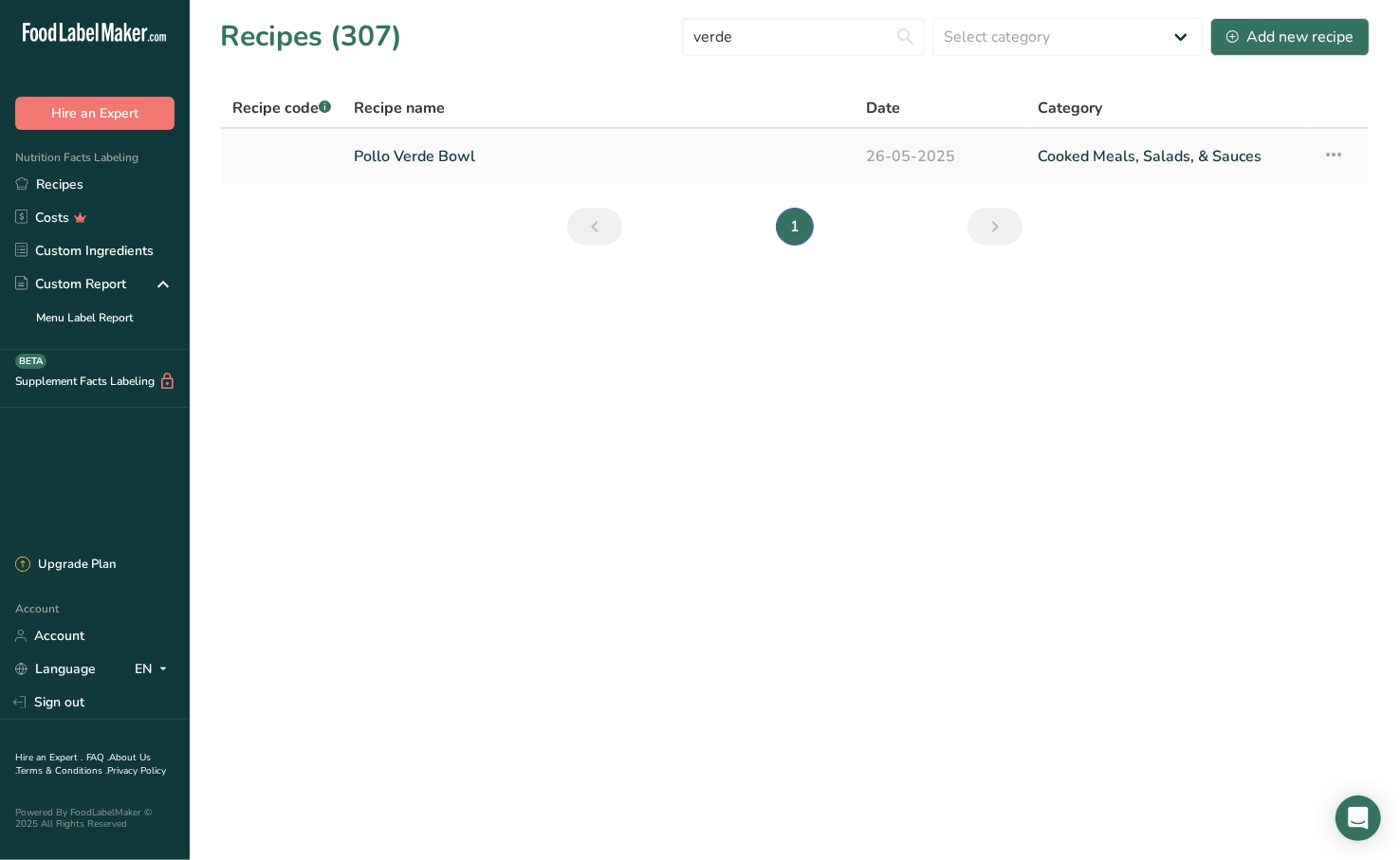 click on "Pollo Verde Bowl" at bounding box center (599, 156) 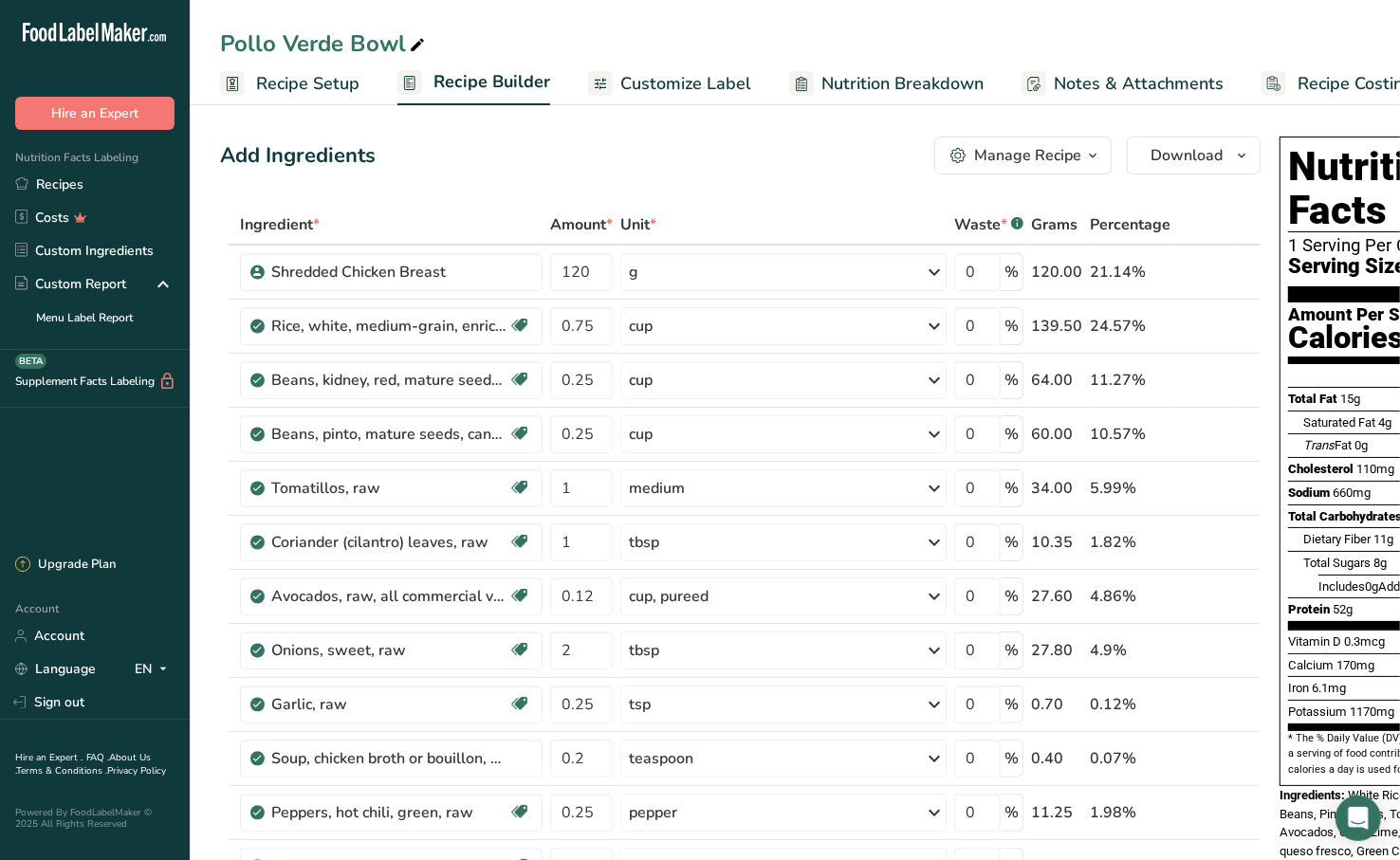 click on "Customize Label" at bounding box center [670, 83] 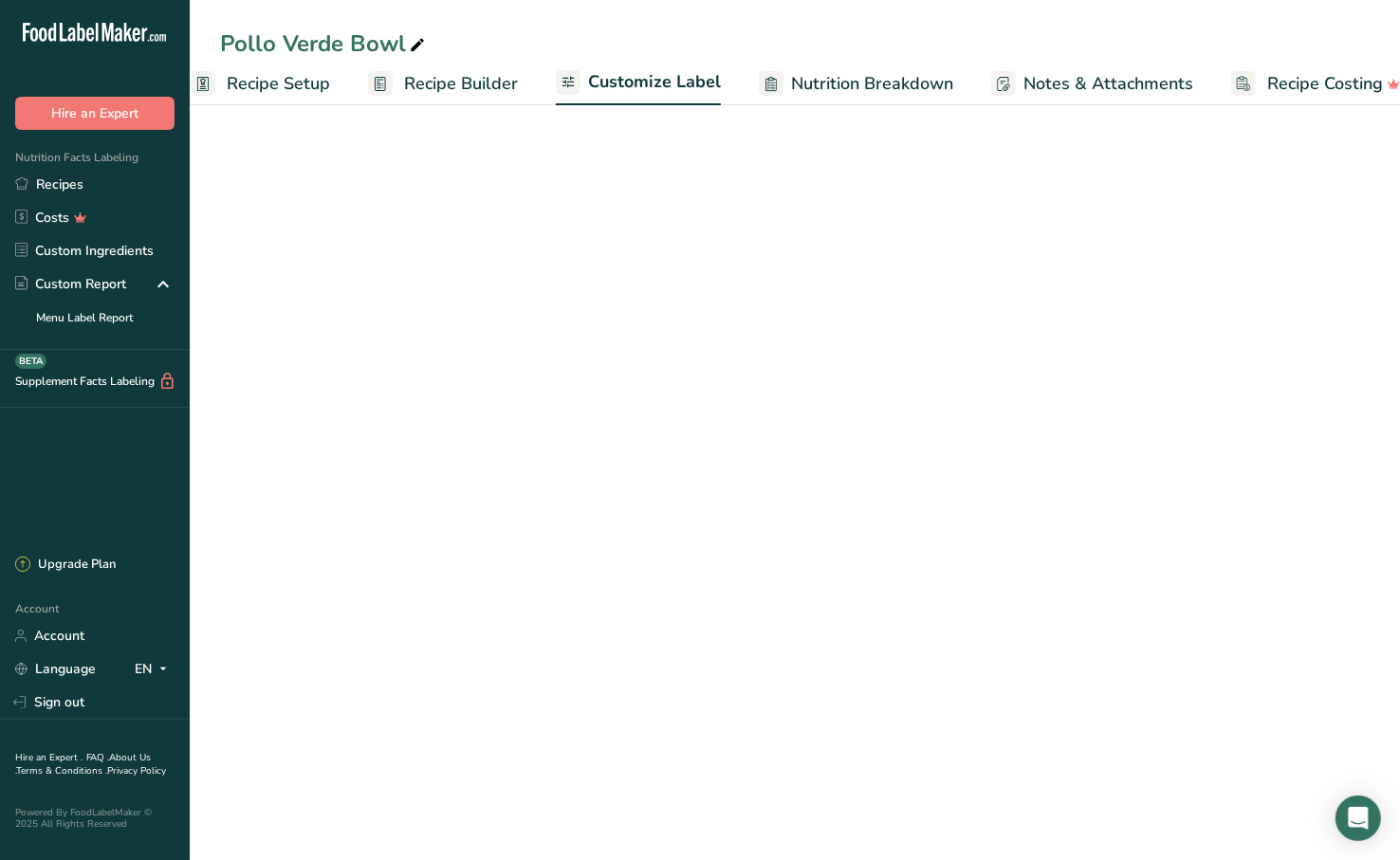 scroll, scrollTop: 0, scrollLeft: 60, axis: horizontal 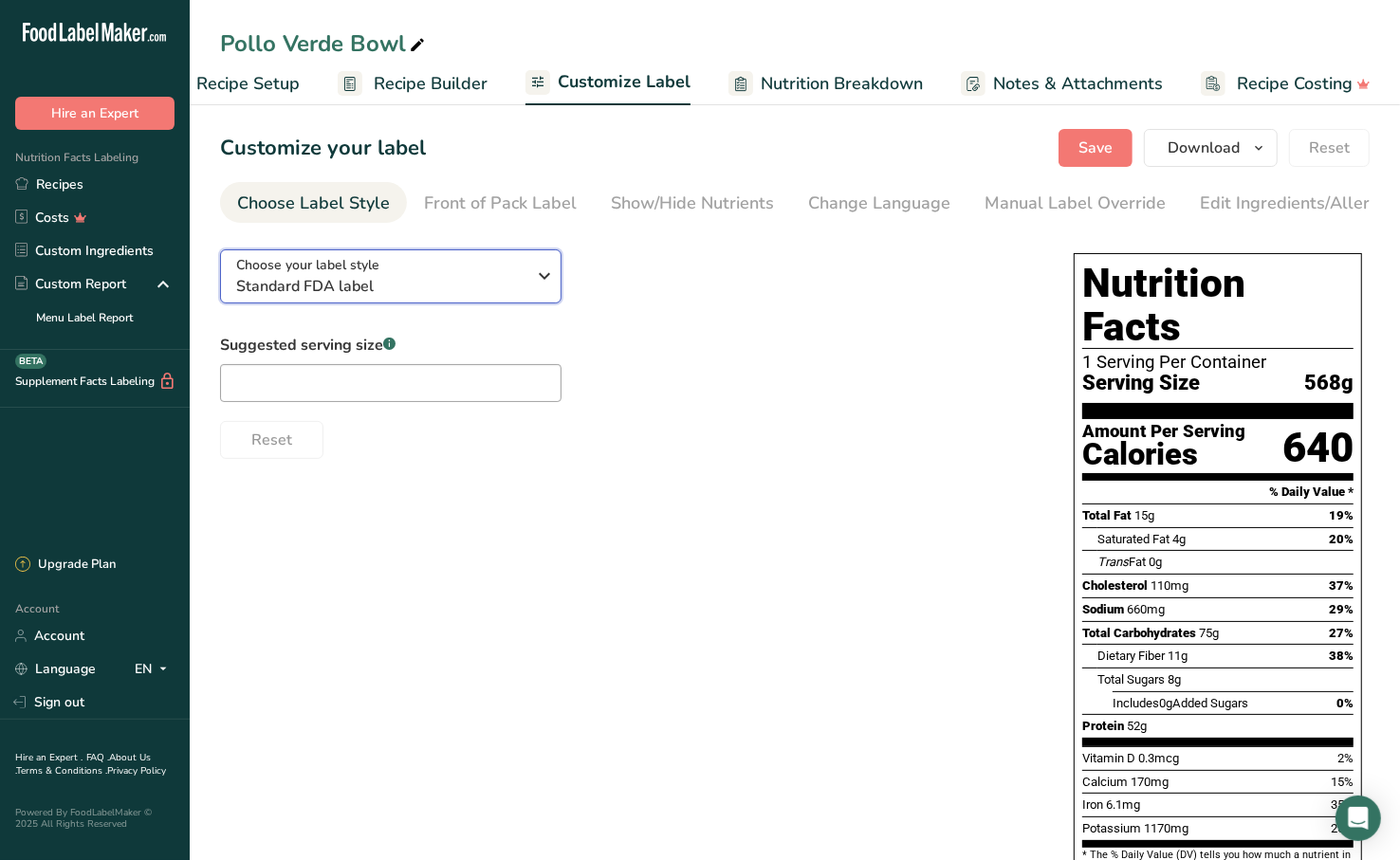 click on "Standard FDA label" at bounding box center (380, 286) 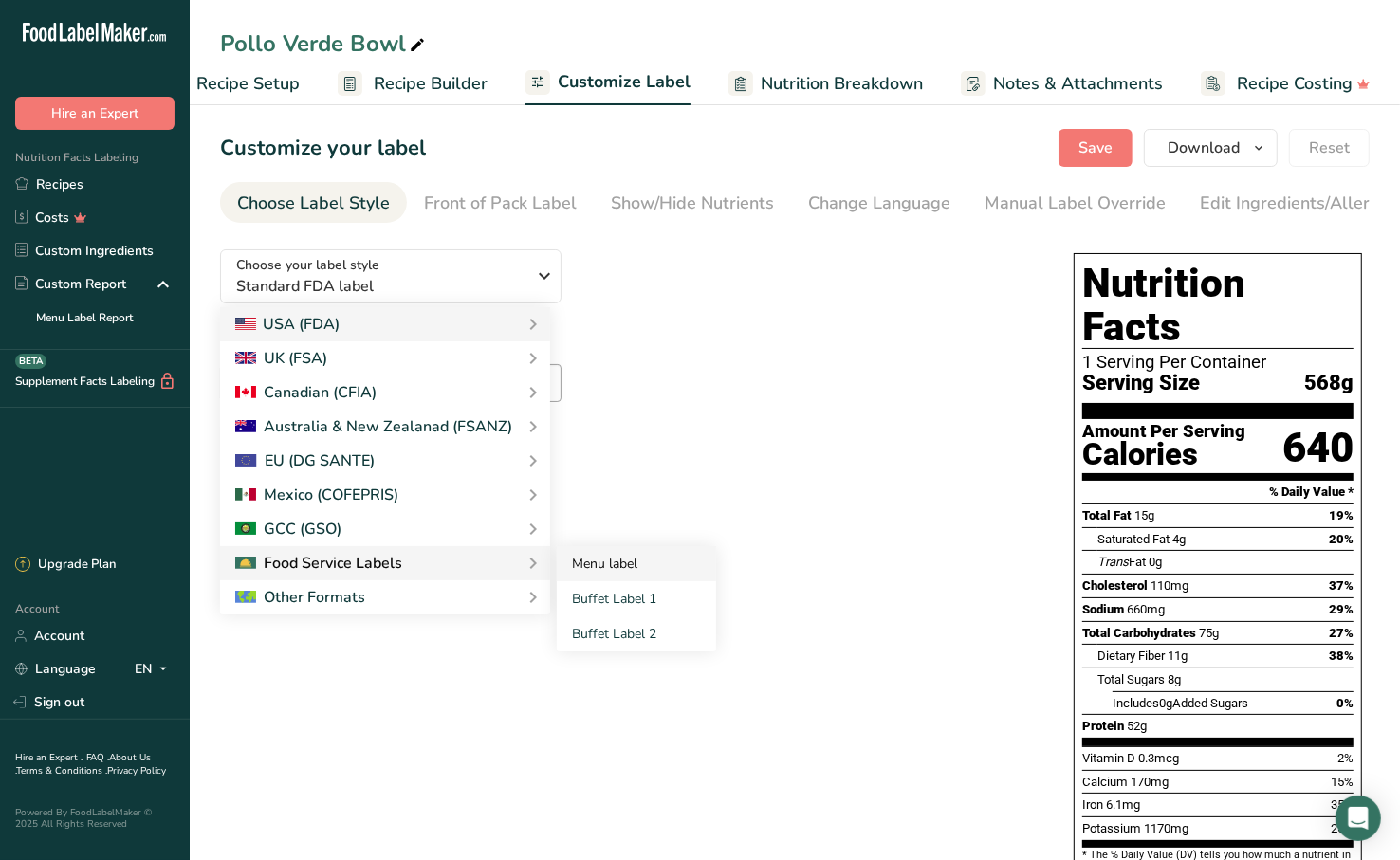 click on "Menu label" at bounding box center [636, 563] 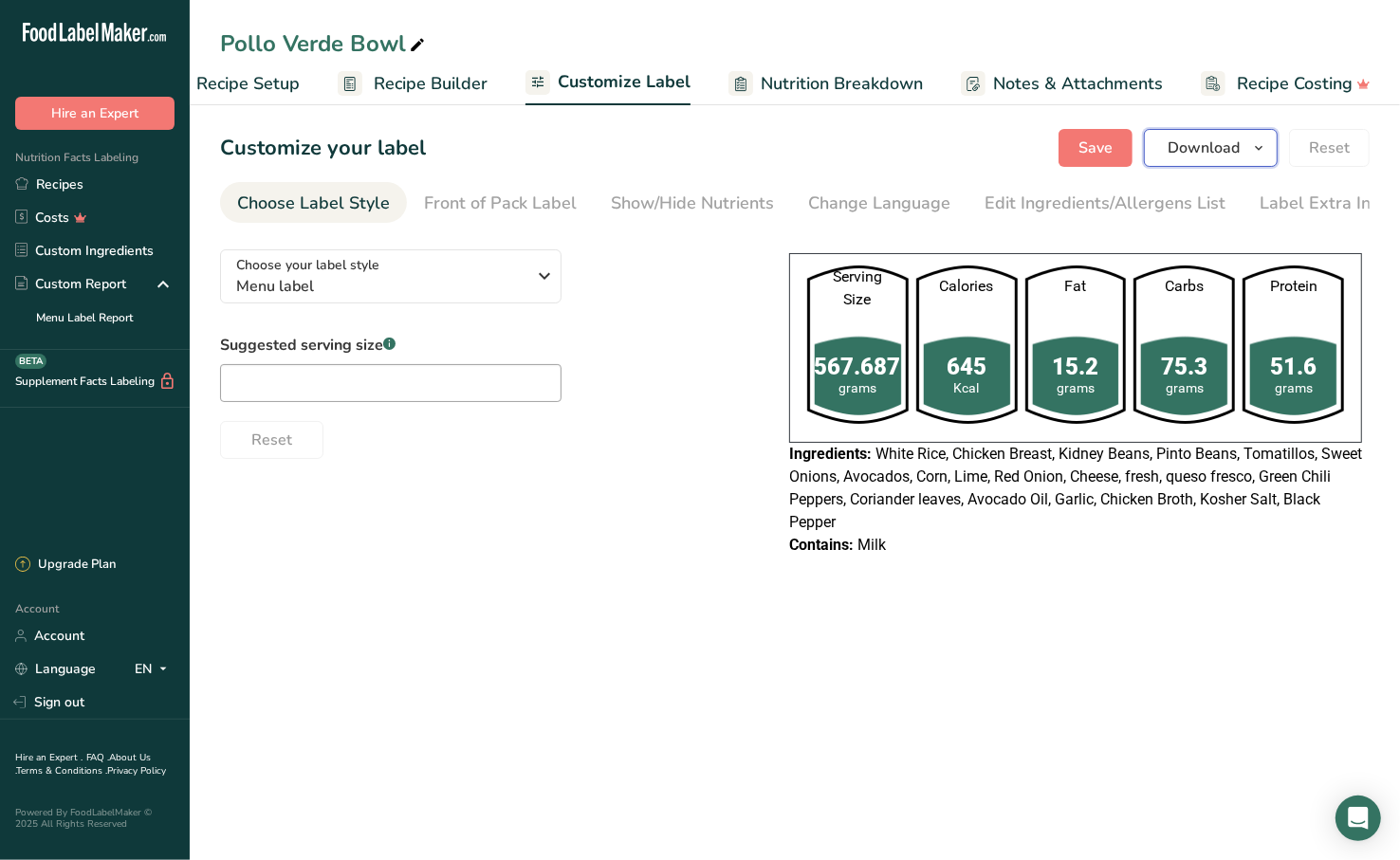 click on "Download" at bounding box center (1210, 148) 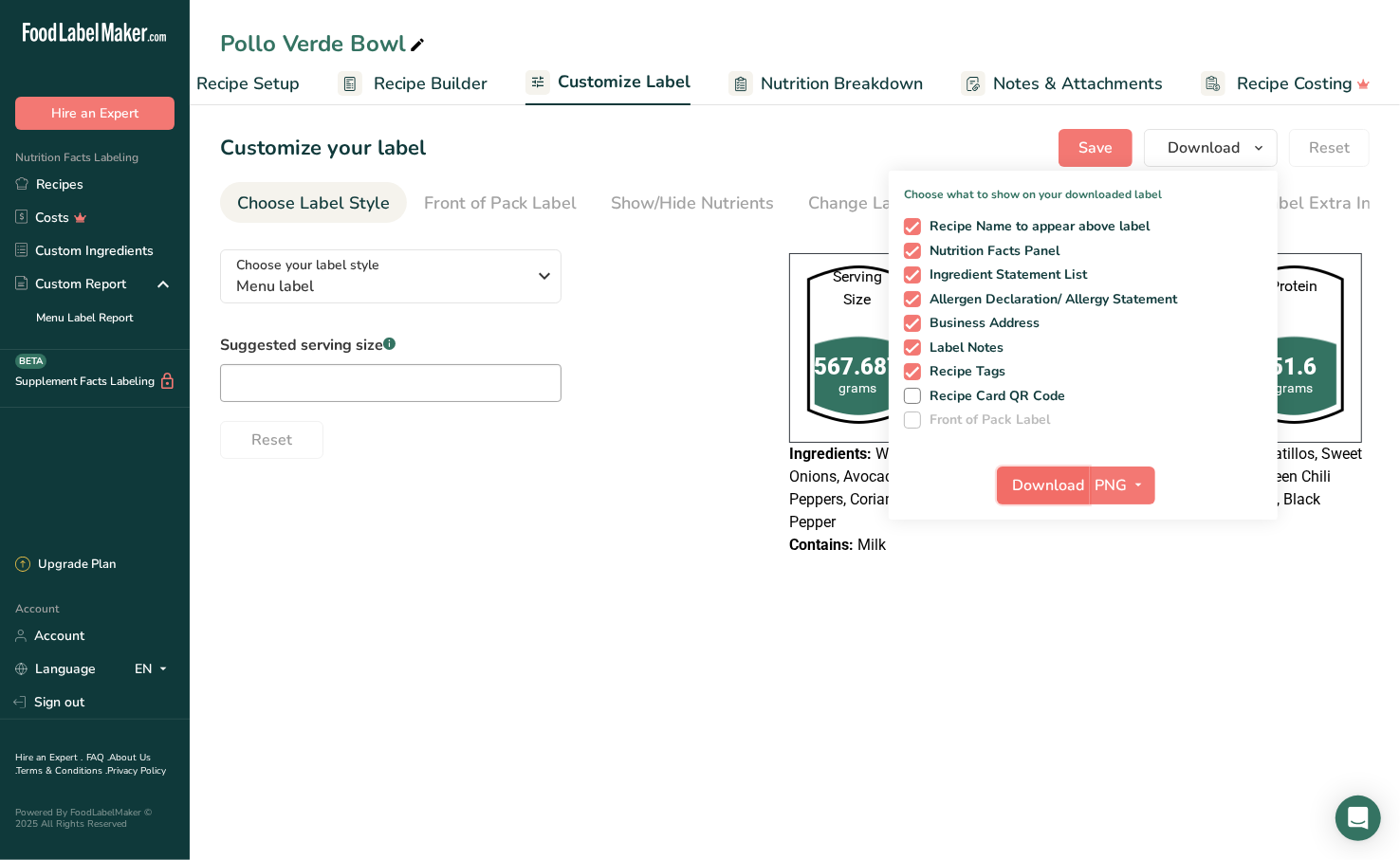 click on "Download" at bounding box center (1049, 485) 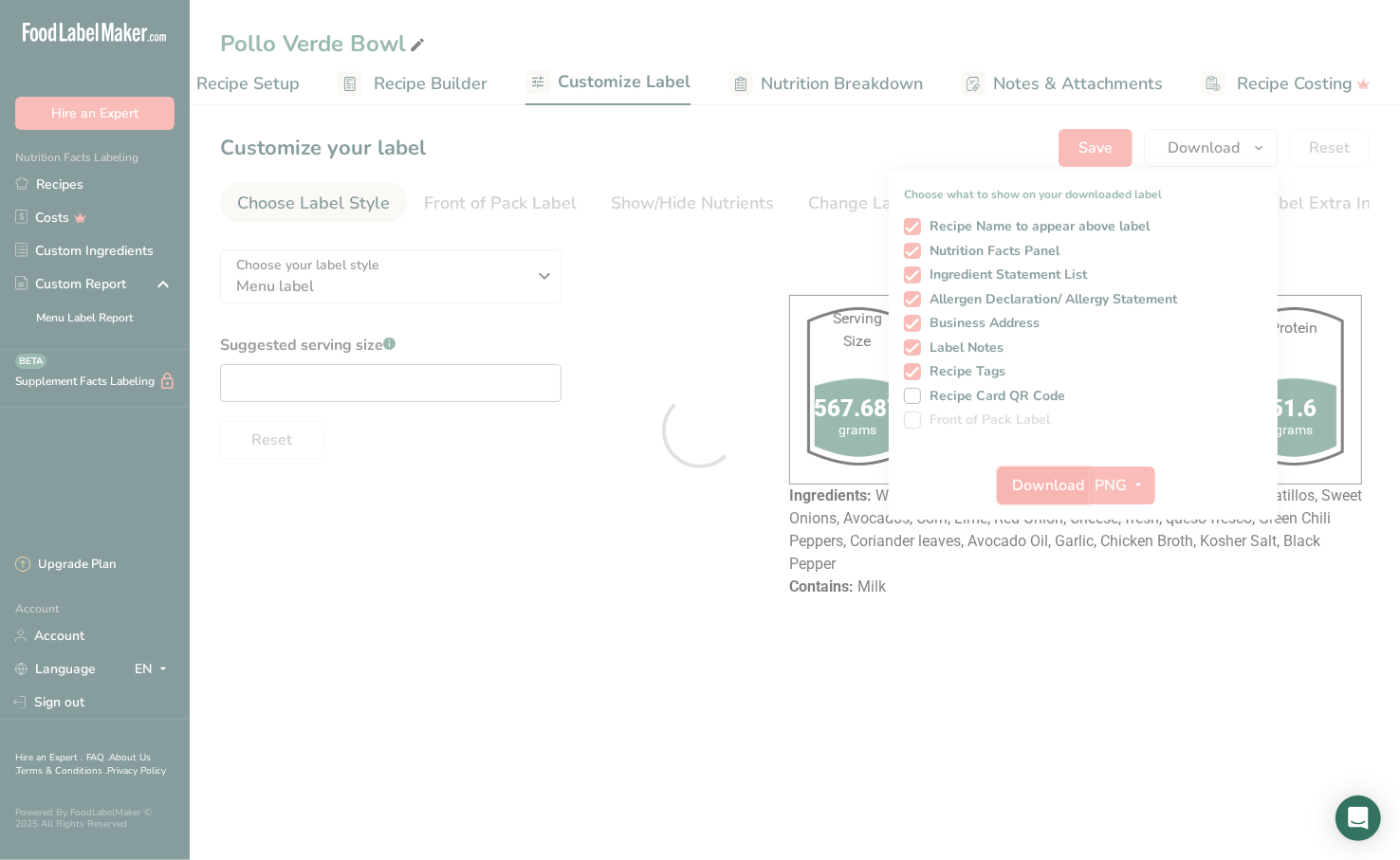 scroll, scrollTop: 0, scrollLeft: 0, axis: both 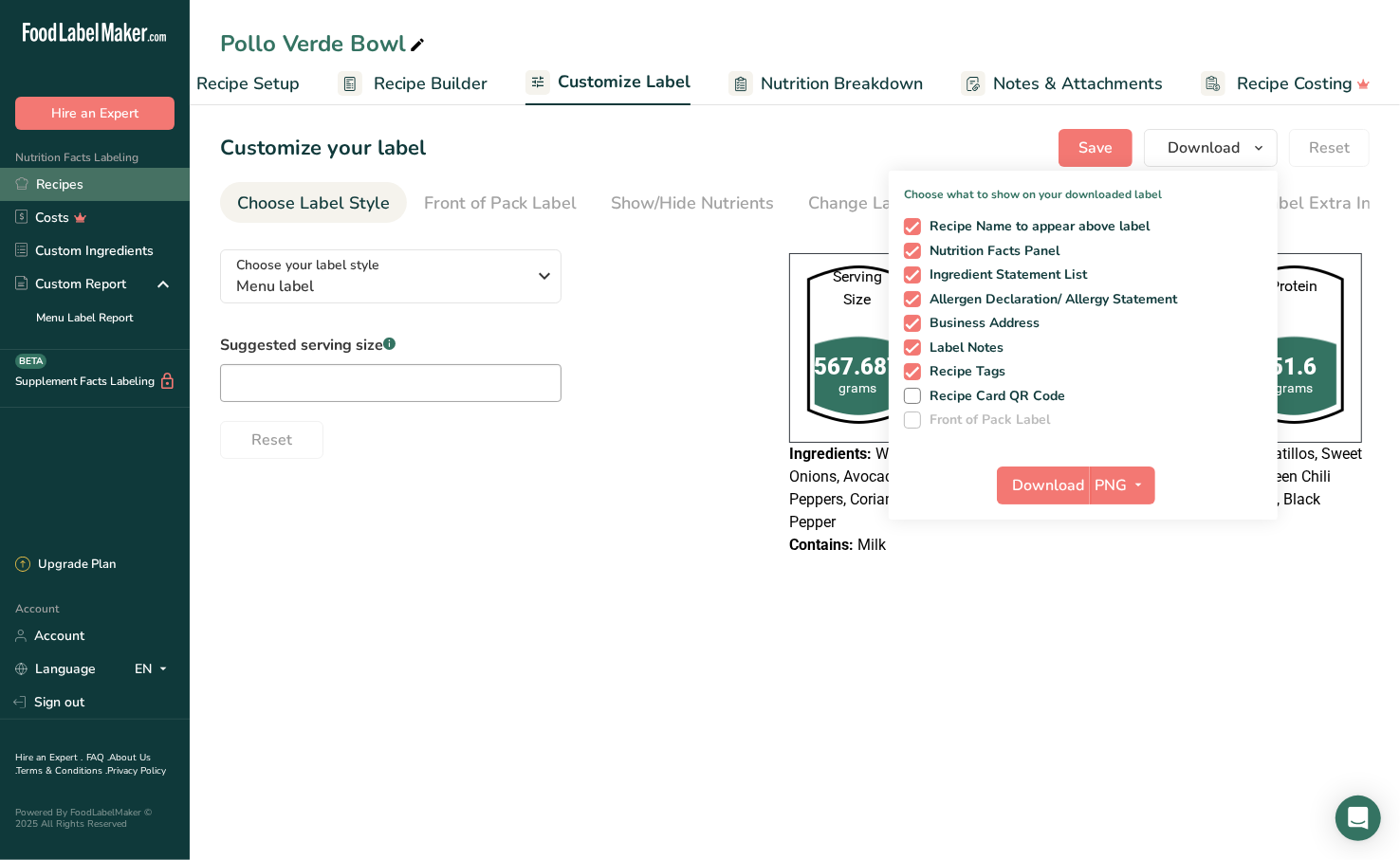 click on "Recipes" at bounding box center [95, 184] 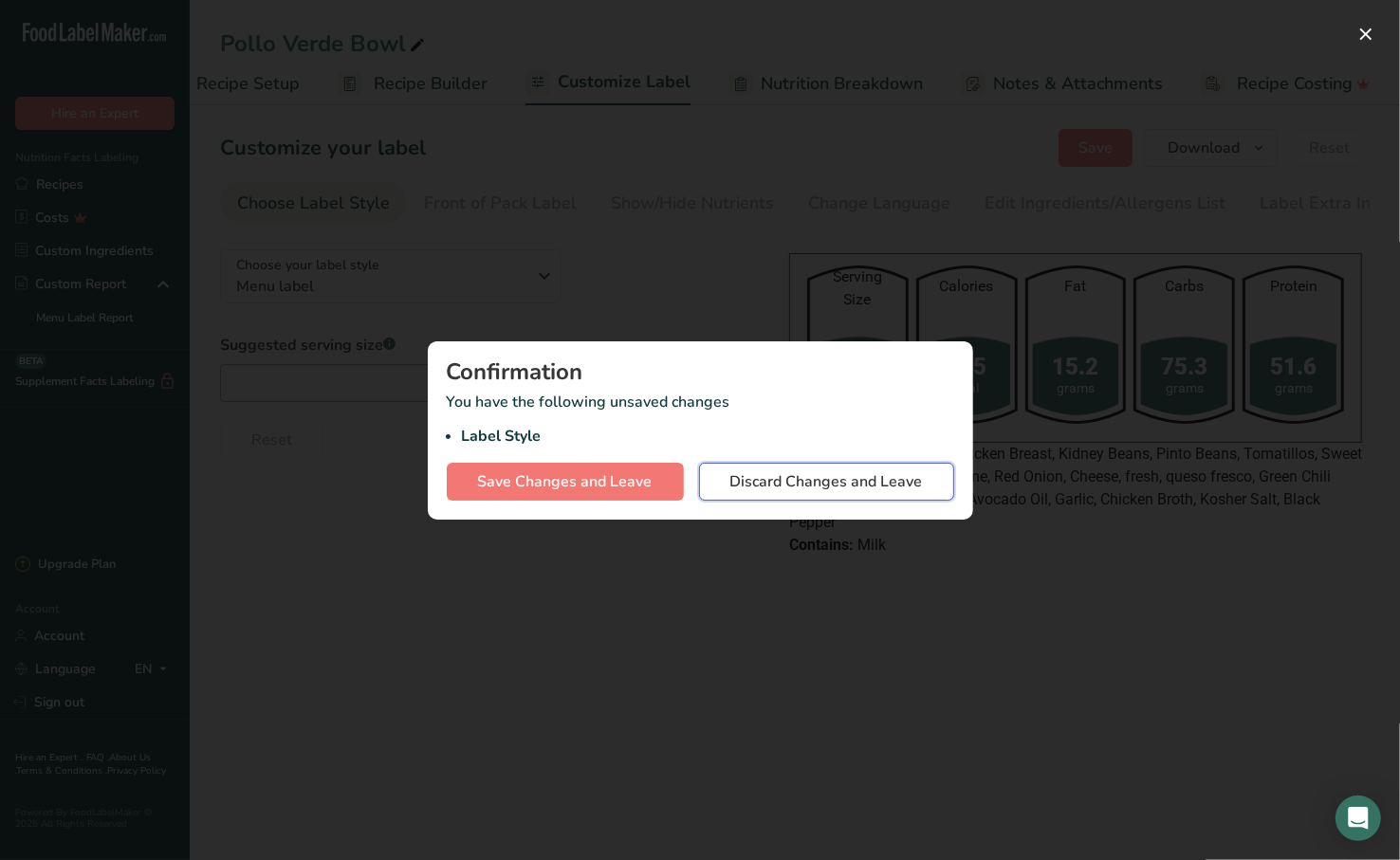 click on "Discard Changes and Leave" at bounding box center (826, 482) 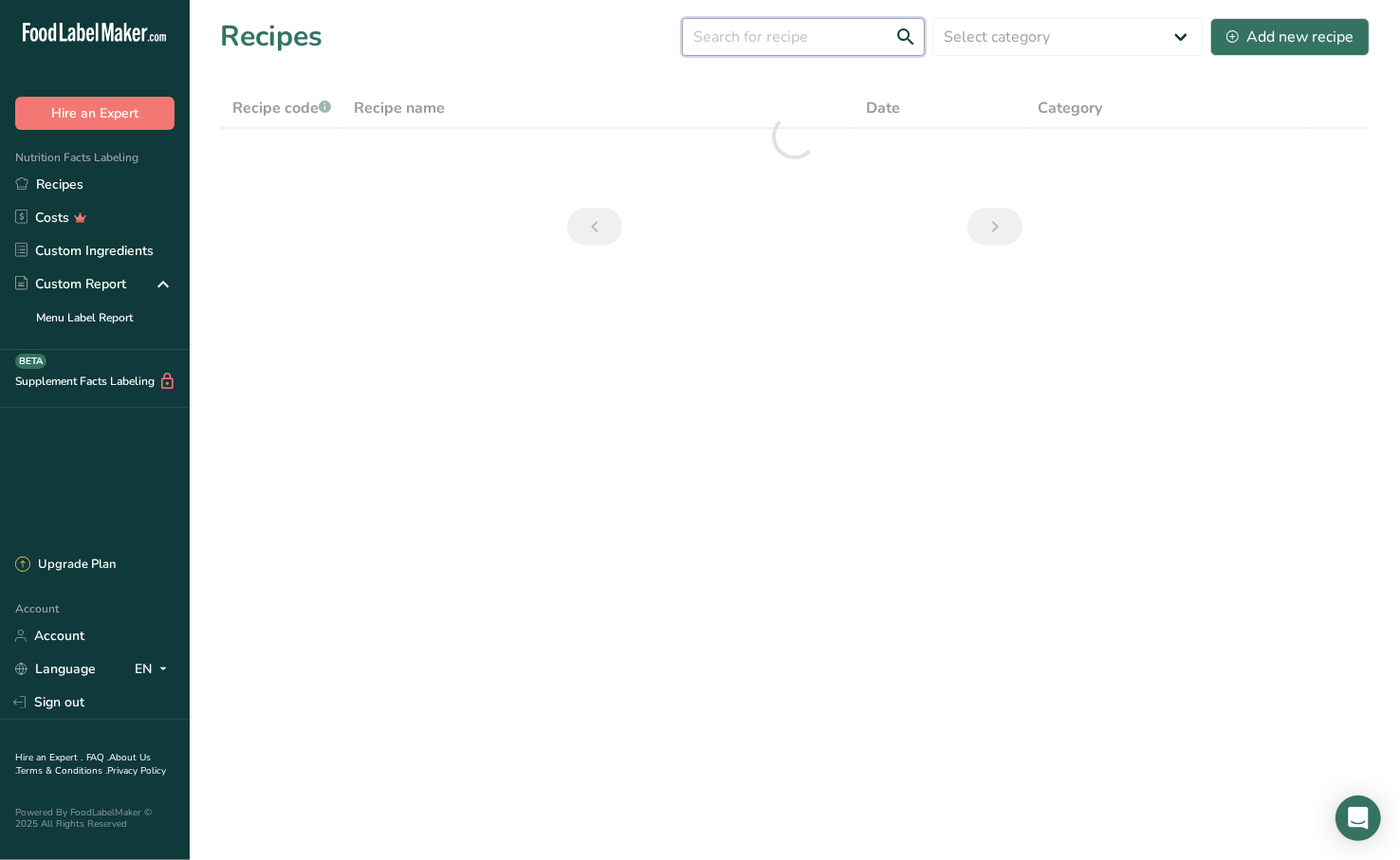 click at bounding box center [803, 37] 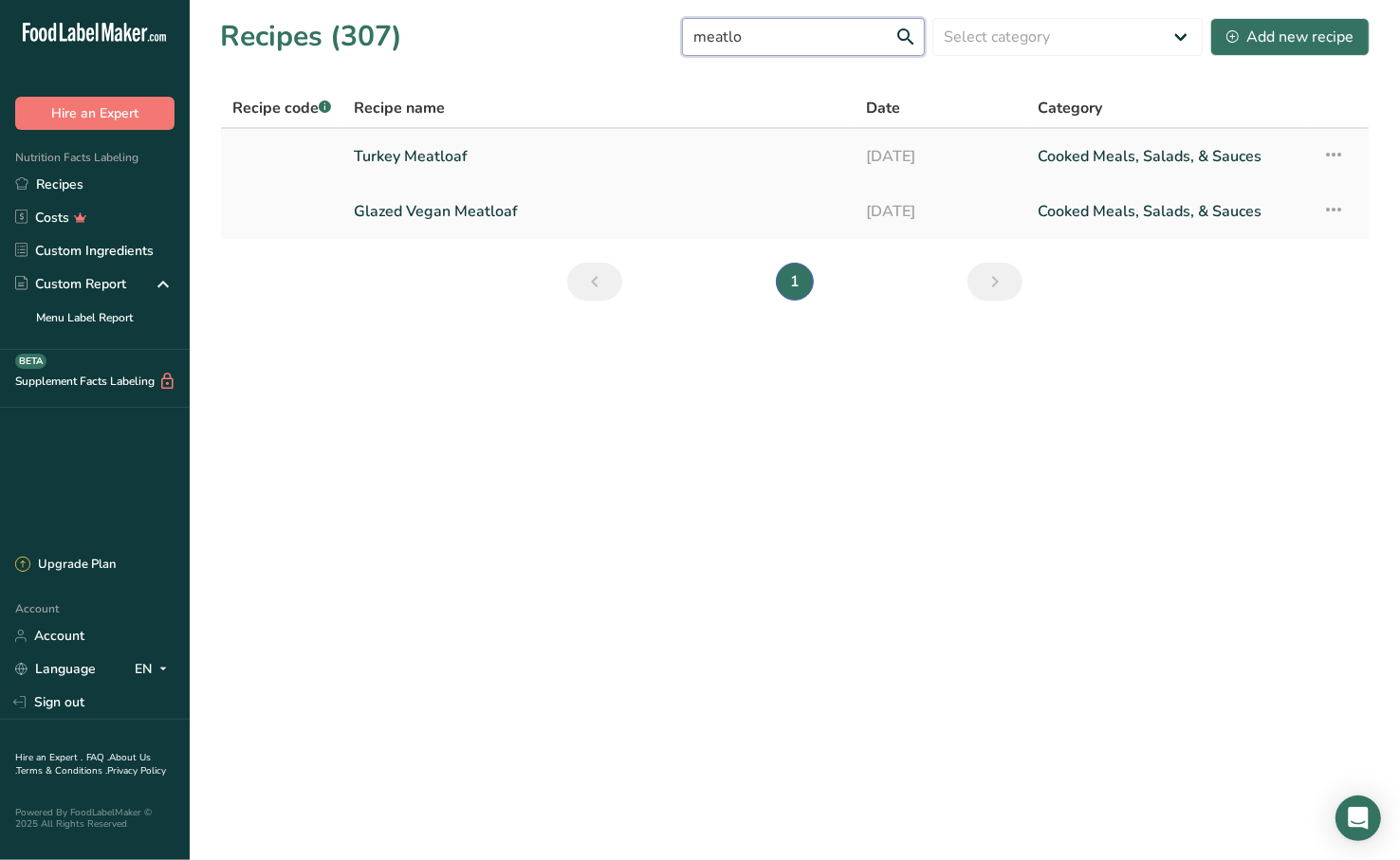type on "meatlo" 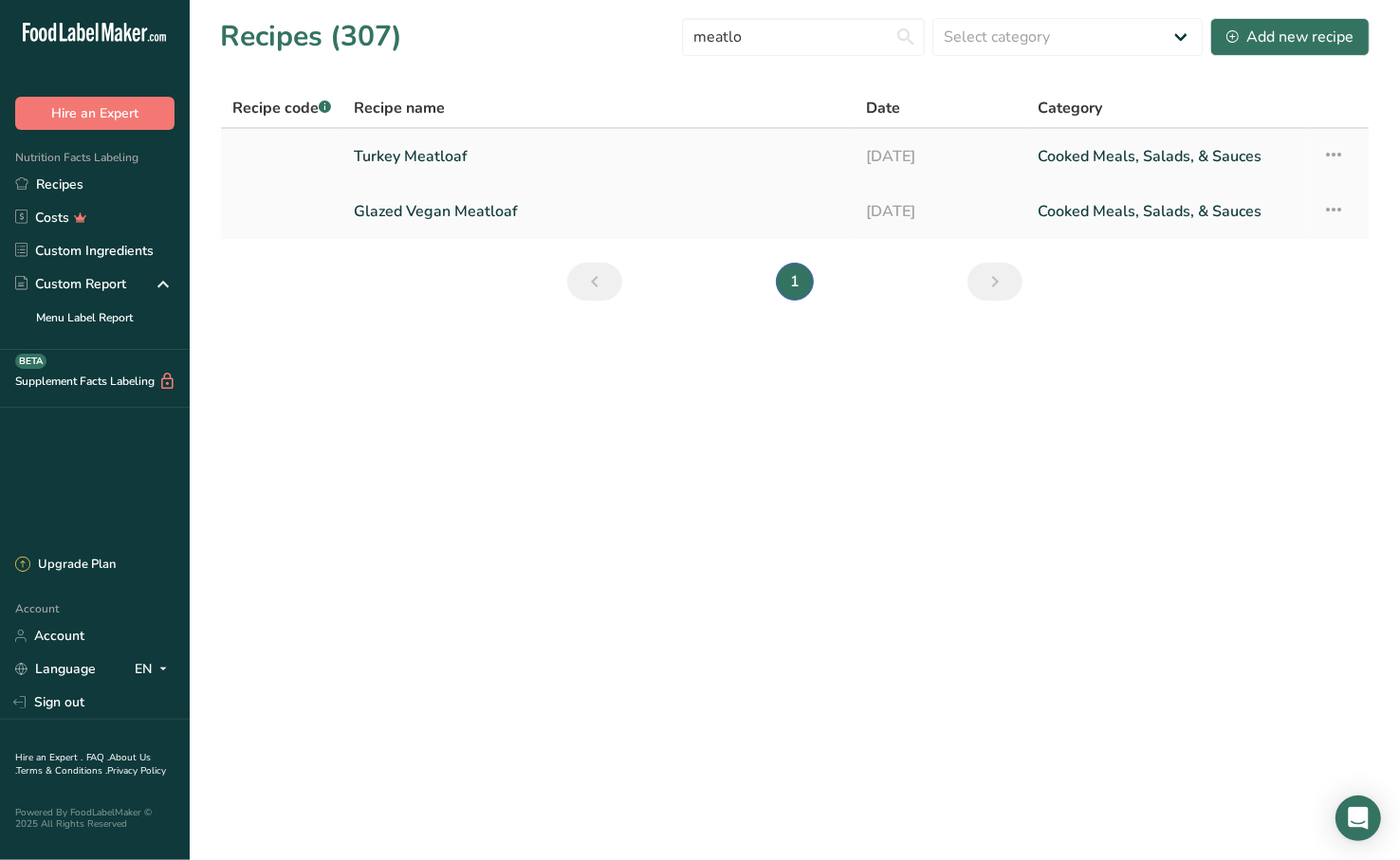 click on "Turkey Meatloaf" at bounding box center [599, 156] 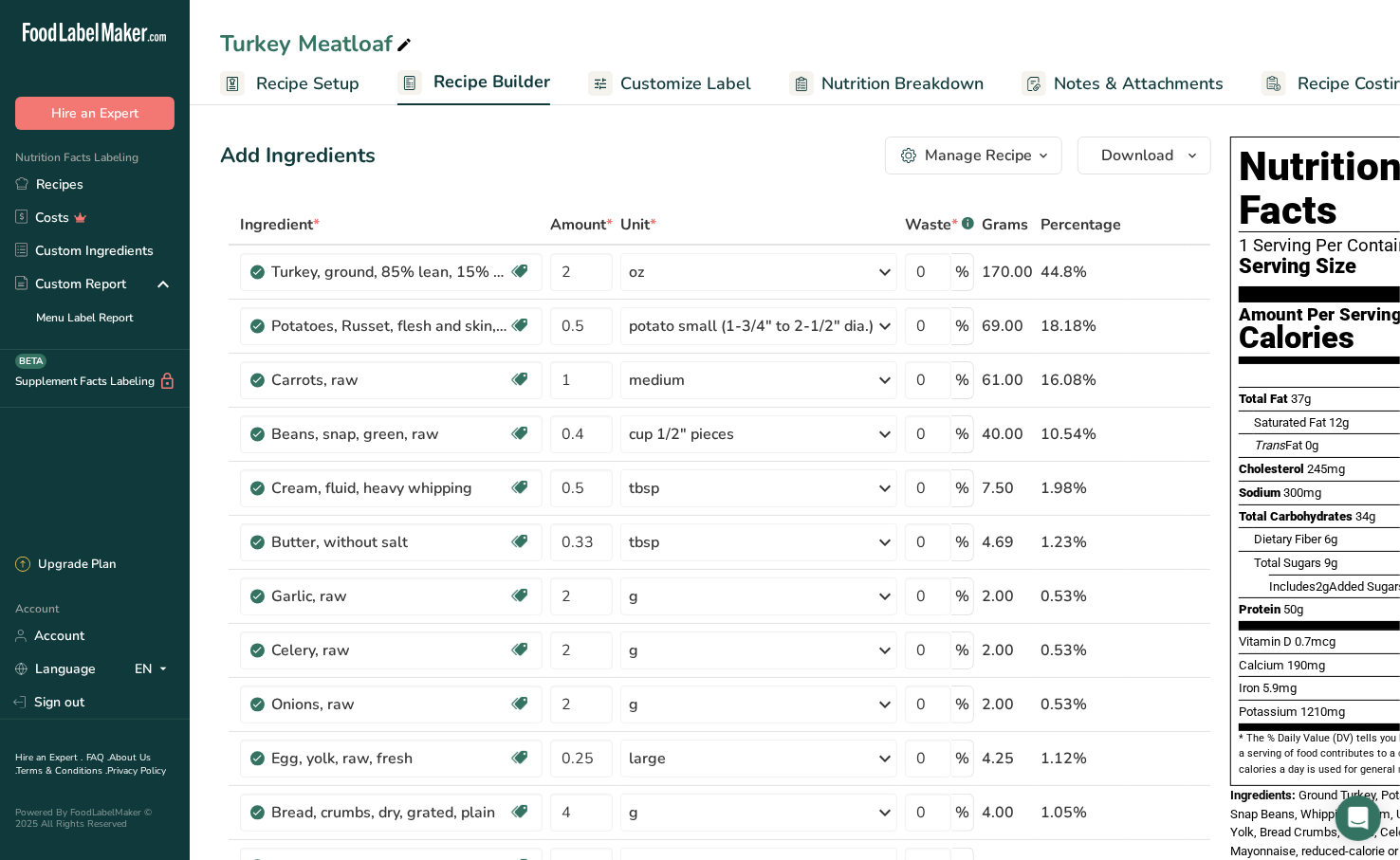 click on "Customize Label" at bounding box center (686, 83) 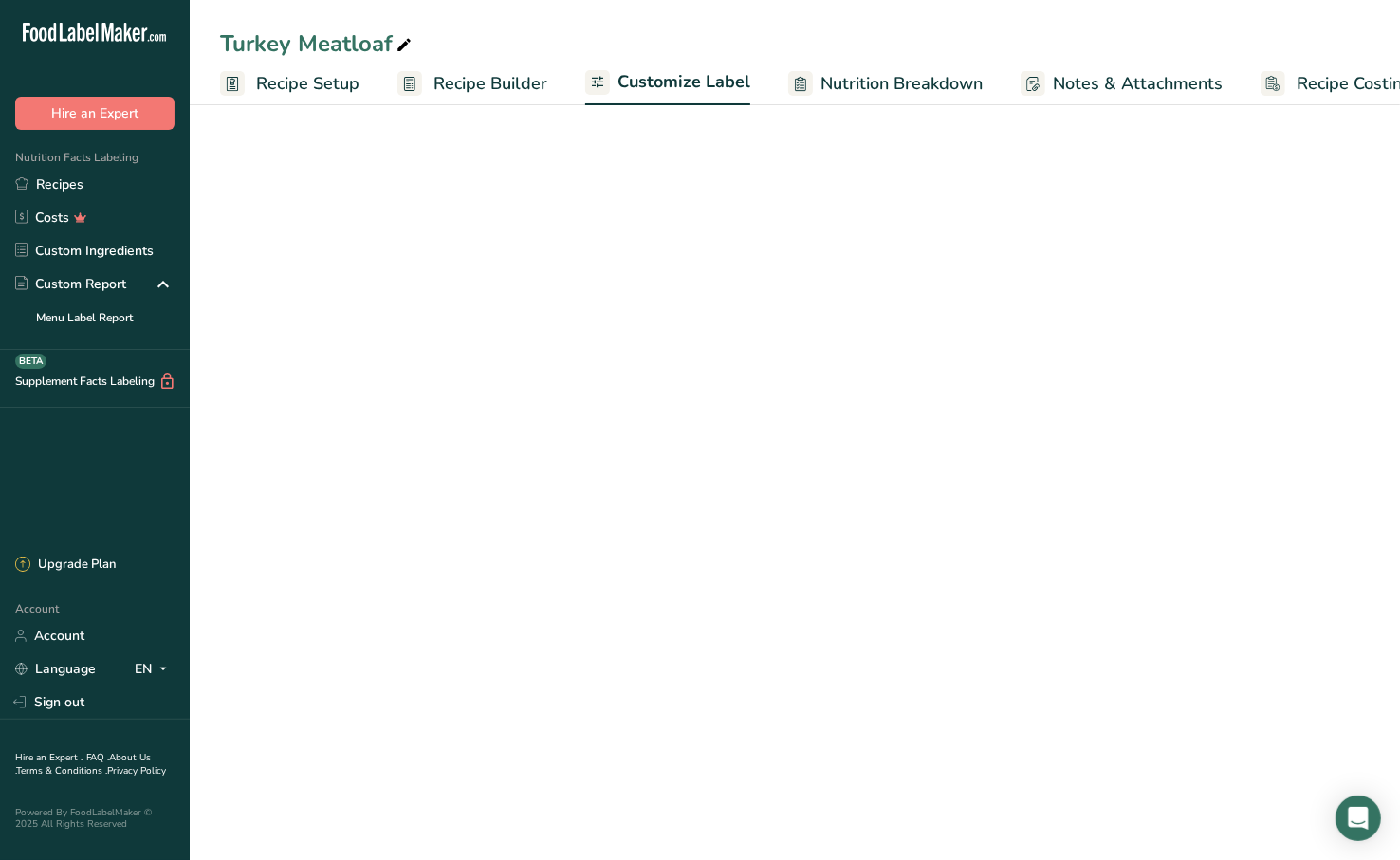 scroll, scrollTop: 0, scrollLeft: 60, axis: horizontal 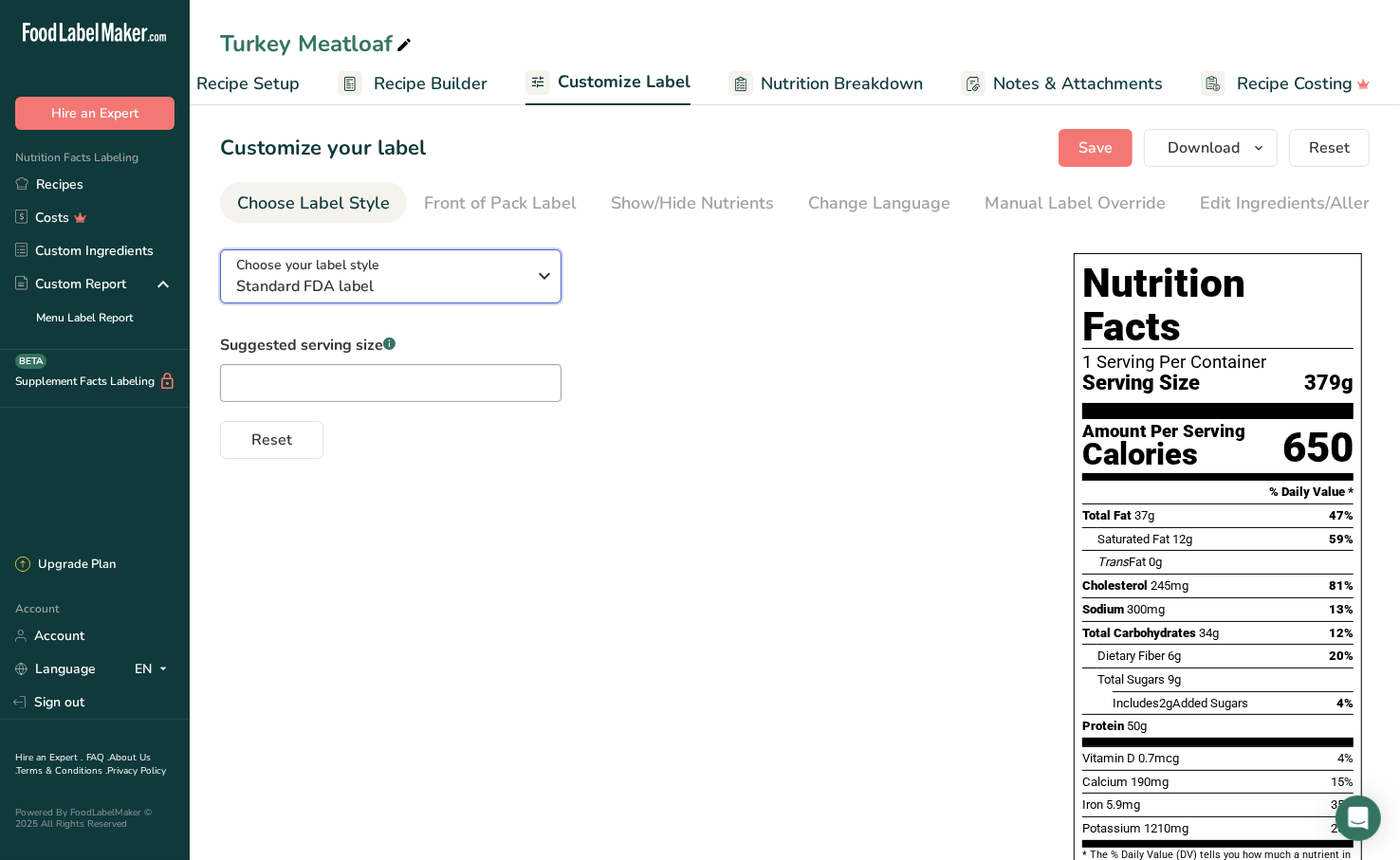 click on "Choose your label style
Standard FDA label" at bounding box center (380, 276) 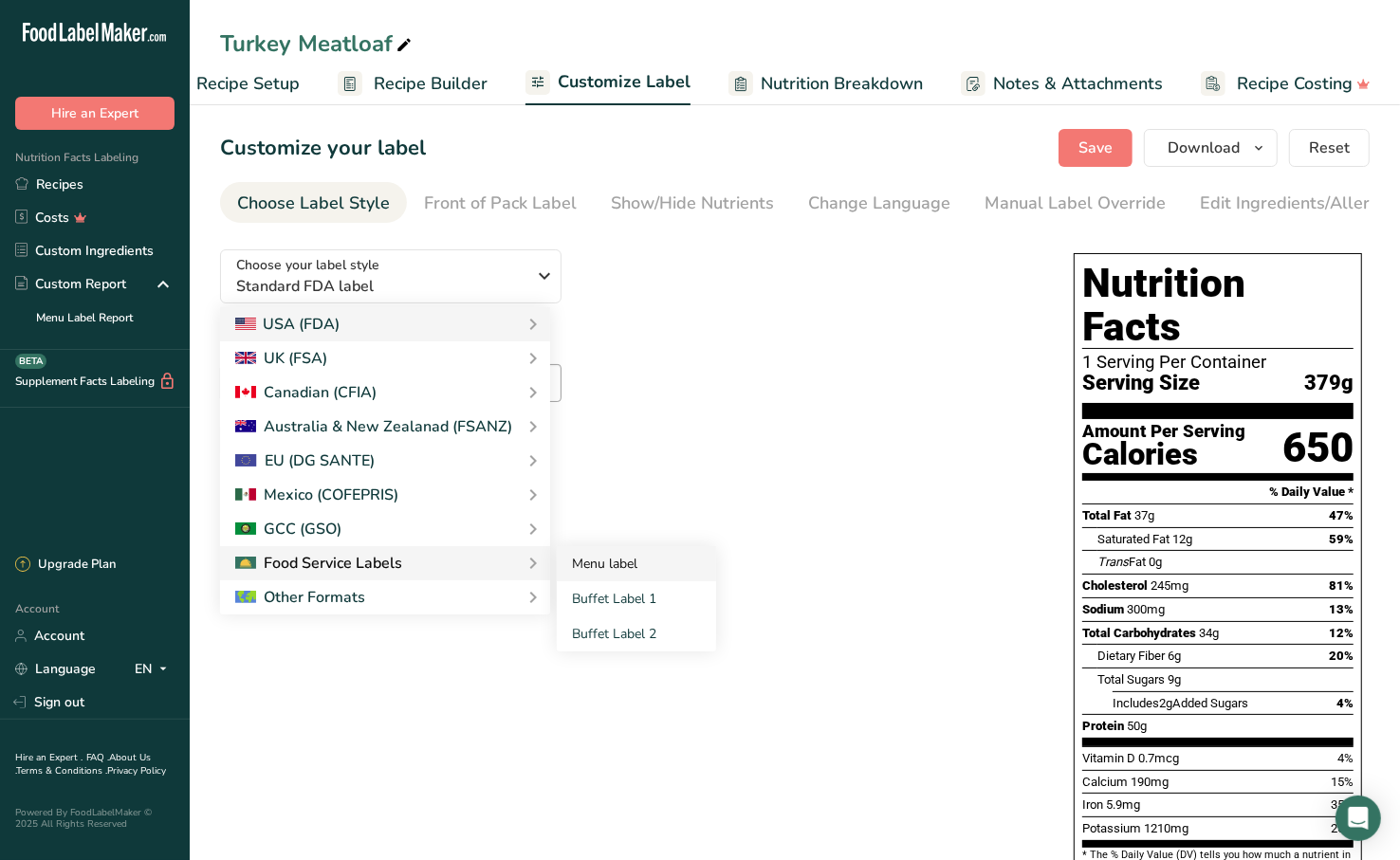 click on "Menu label" at bounding box center (636, 563) 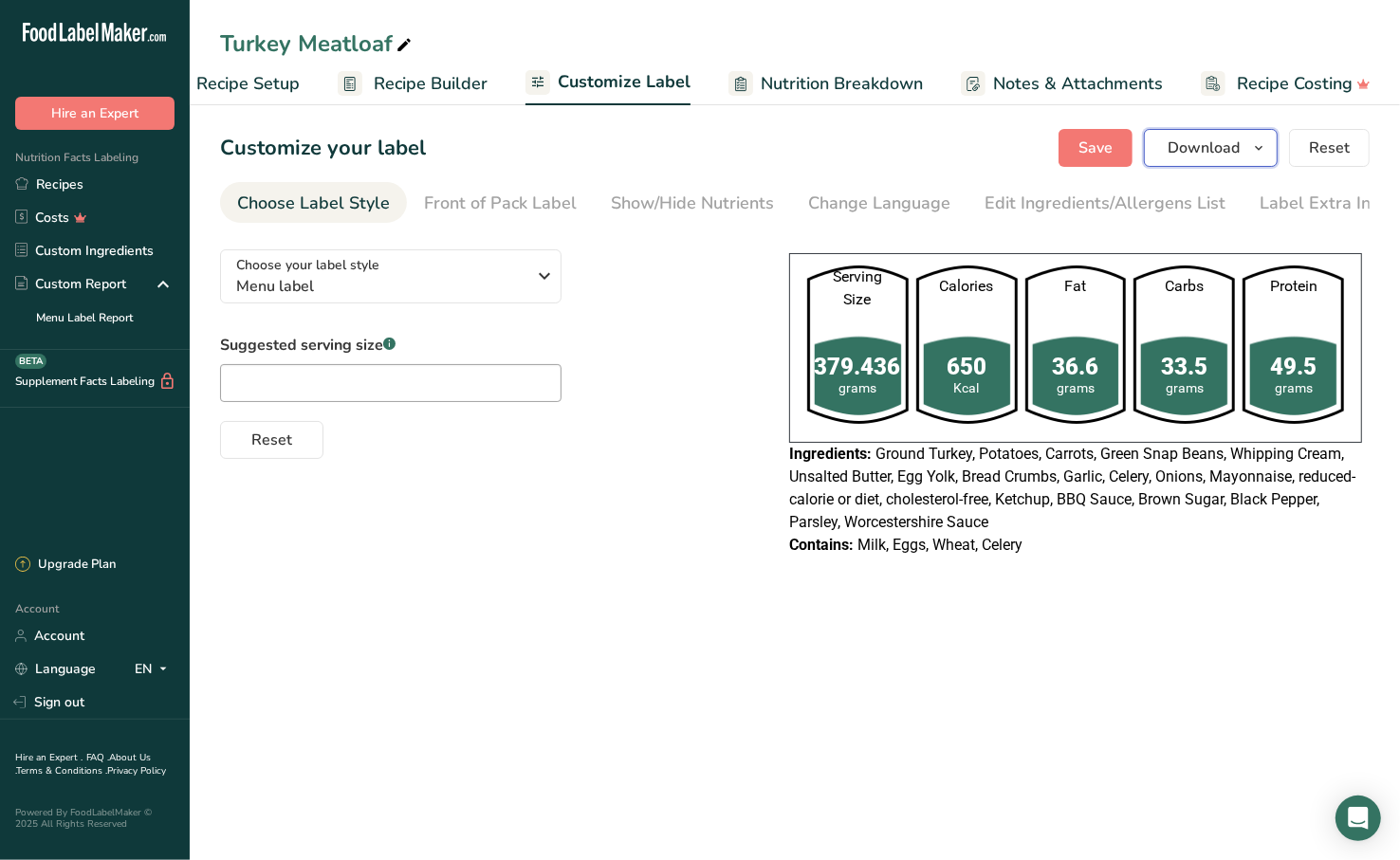 click on "Download" at bounding box center [1210, 148] 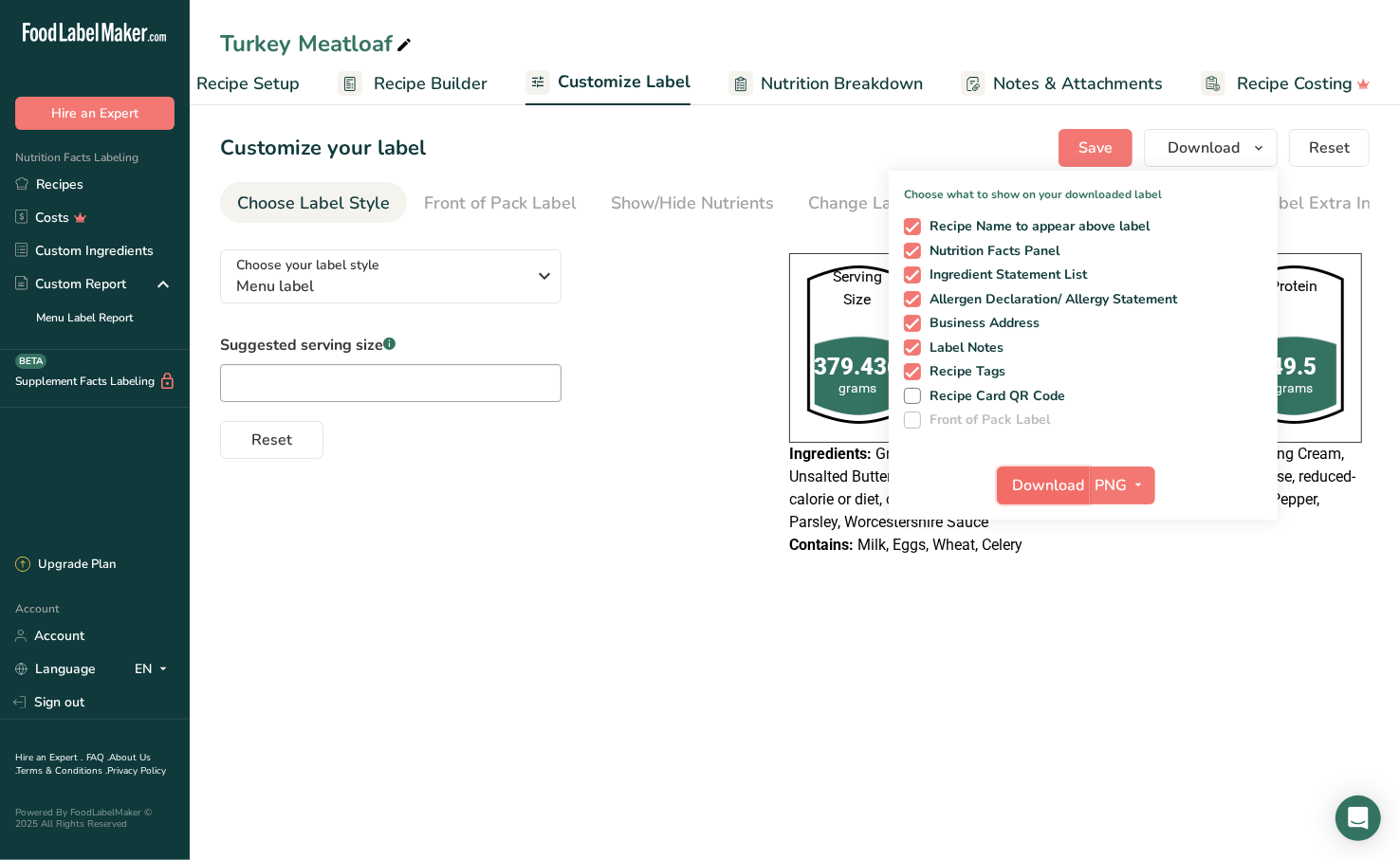 click on "Download" at bounding box center [1049, 485] 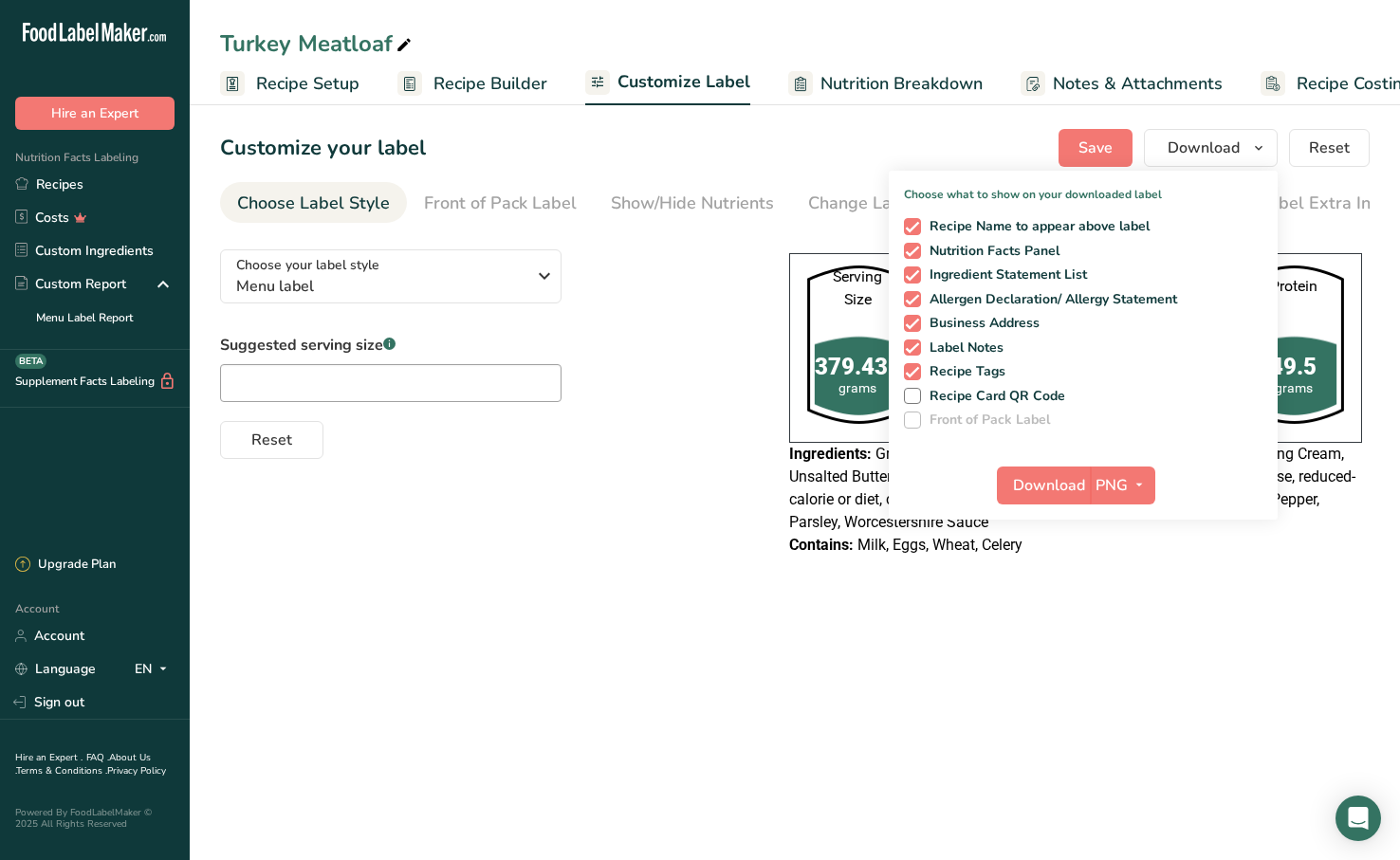 scroll, scrollTop: 0, scrollLeft: 0, axis: both 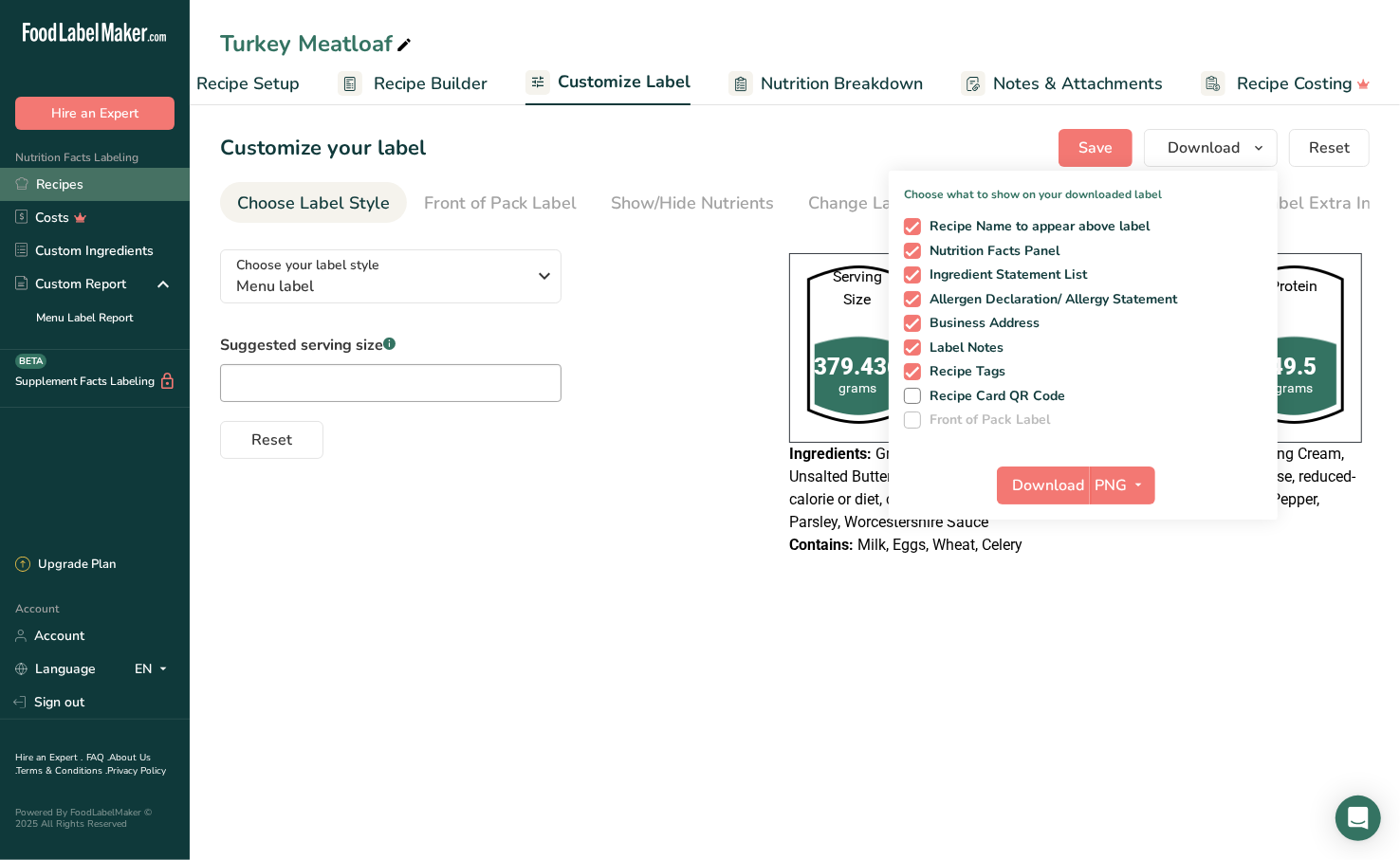 click on "Recipes" at bounding box center [95, 184] 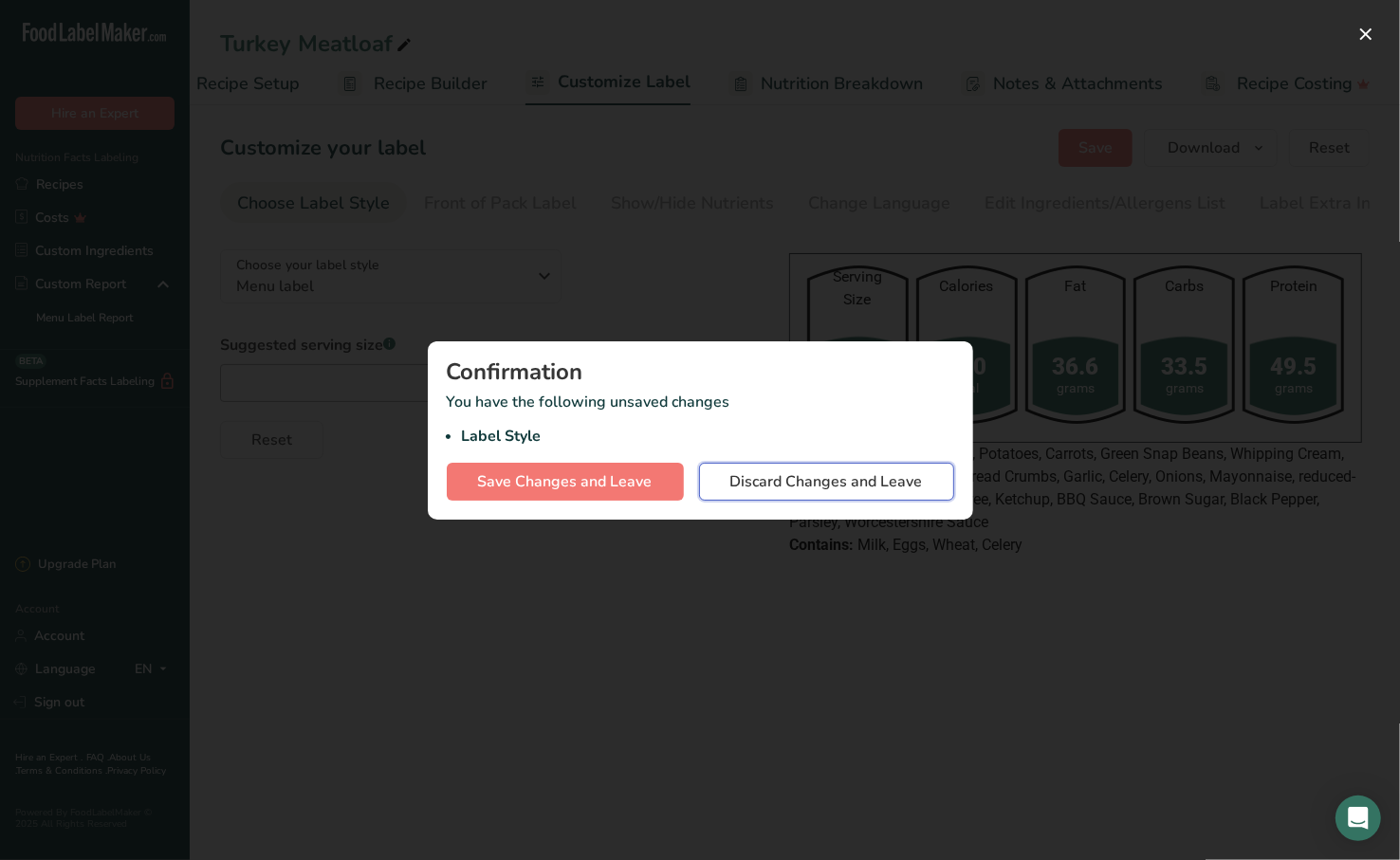 click on "Discard Changes and Leave" at bounding box center (826, 482) 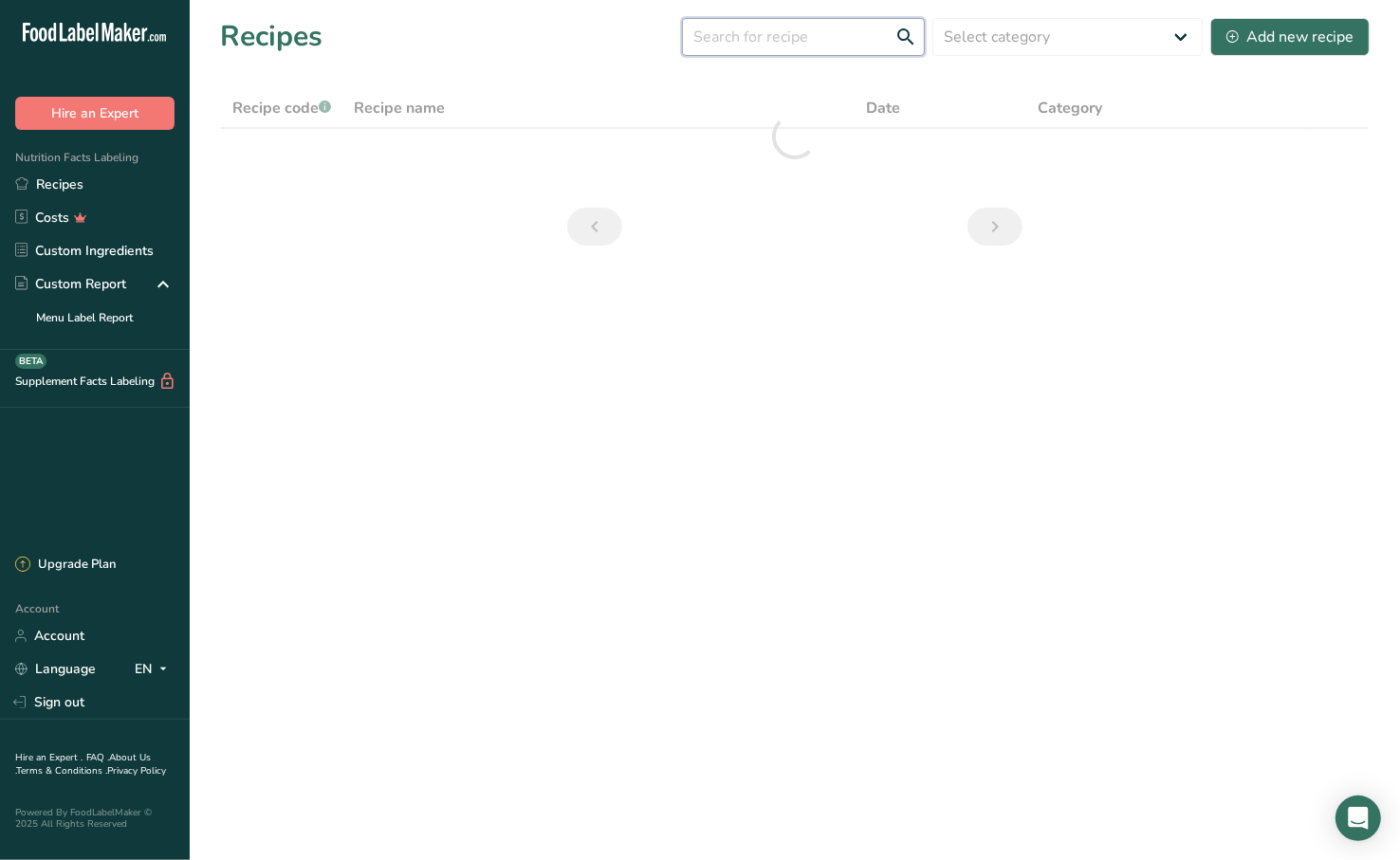 click at bounding box center (803, 37) 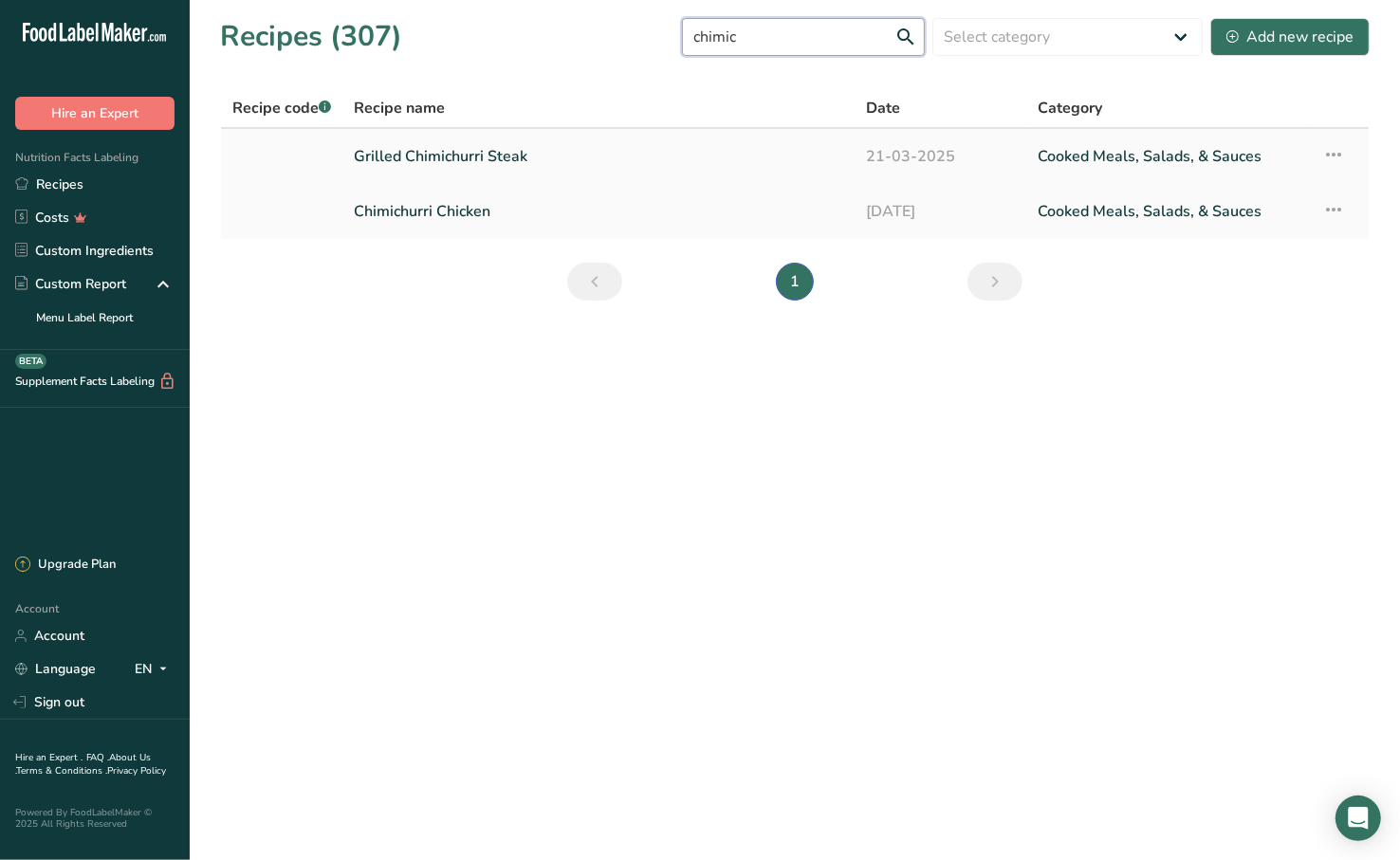 type on "chimic" 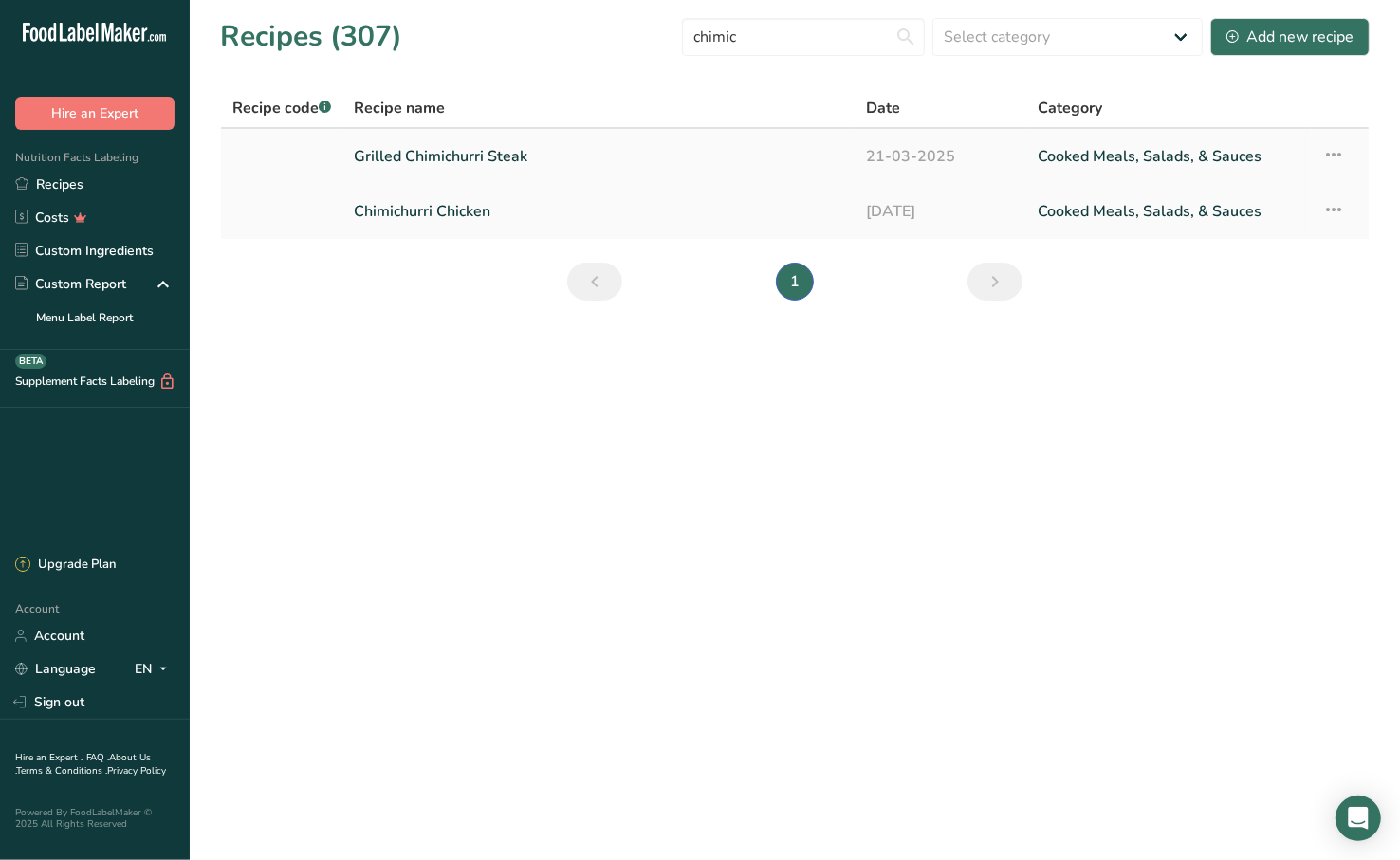 click on "Grilled Chimichurri Steak" at bounding box center (599, 156) 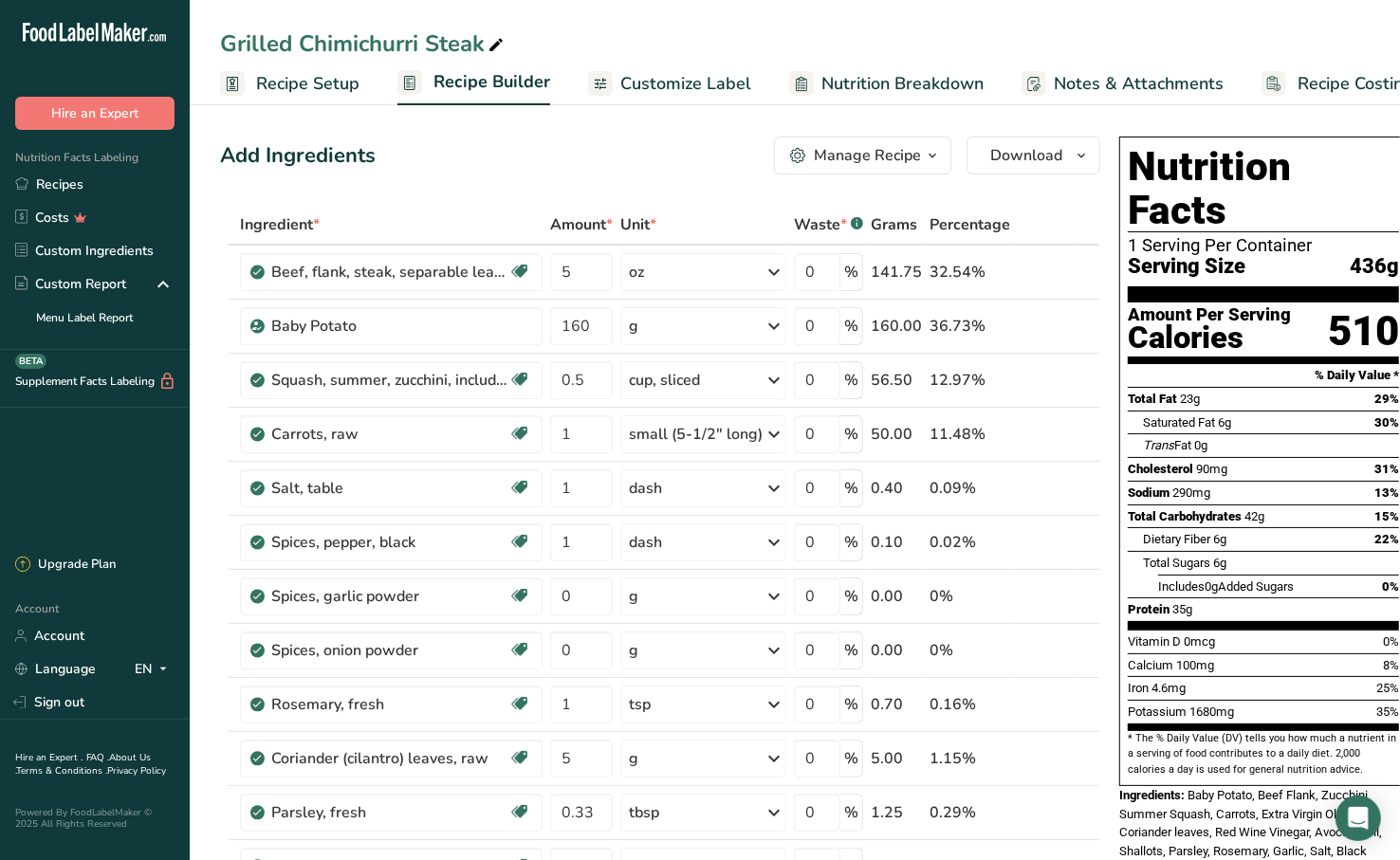 click on "Customize Label" at bounding box center [686, 83] 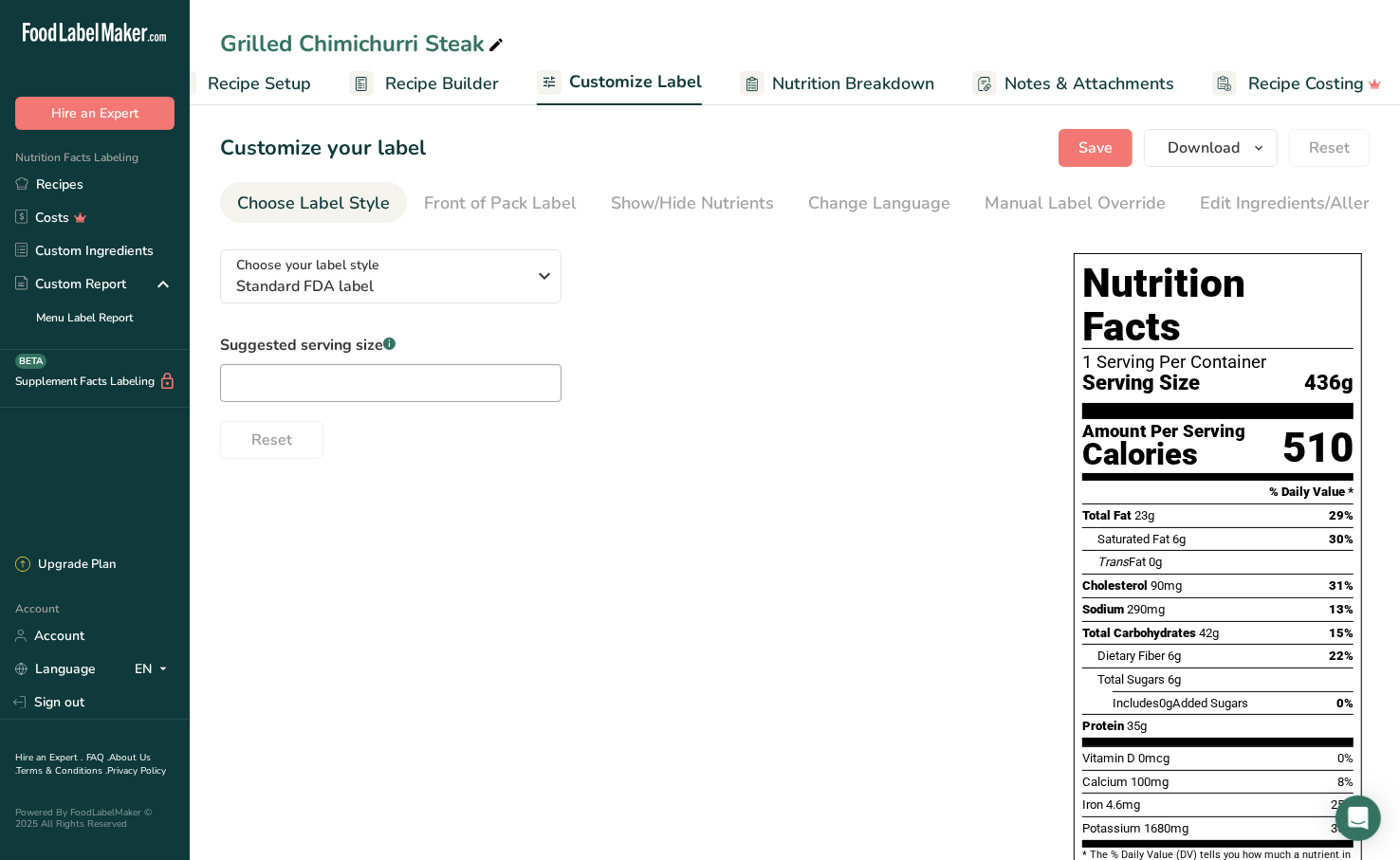 scroll, scrollTop: 0, scrollLeft: 60, axis: horizontal 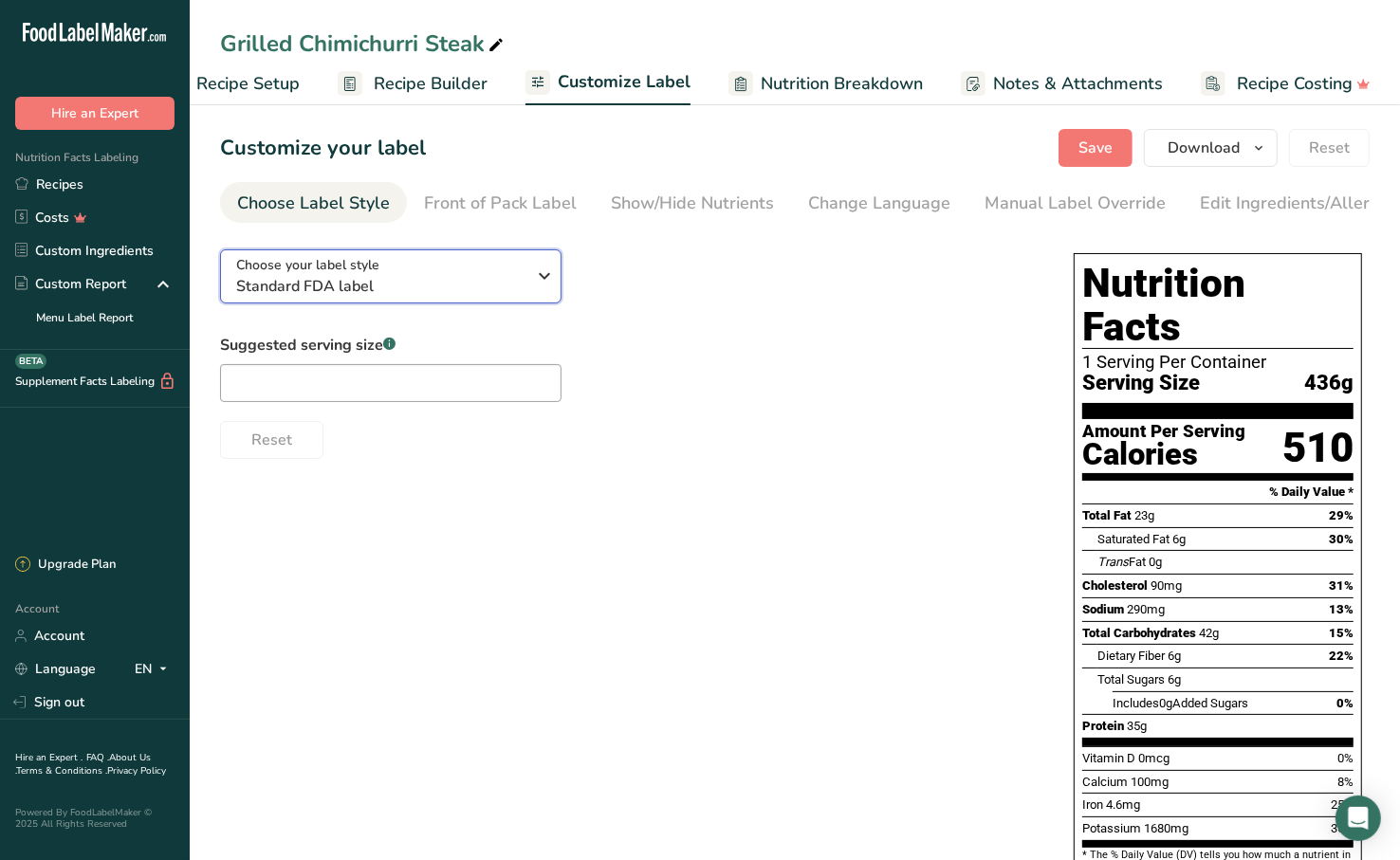 click on "Standard FDA label" at bounding box center (380, 286) 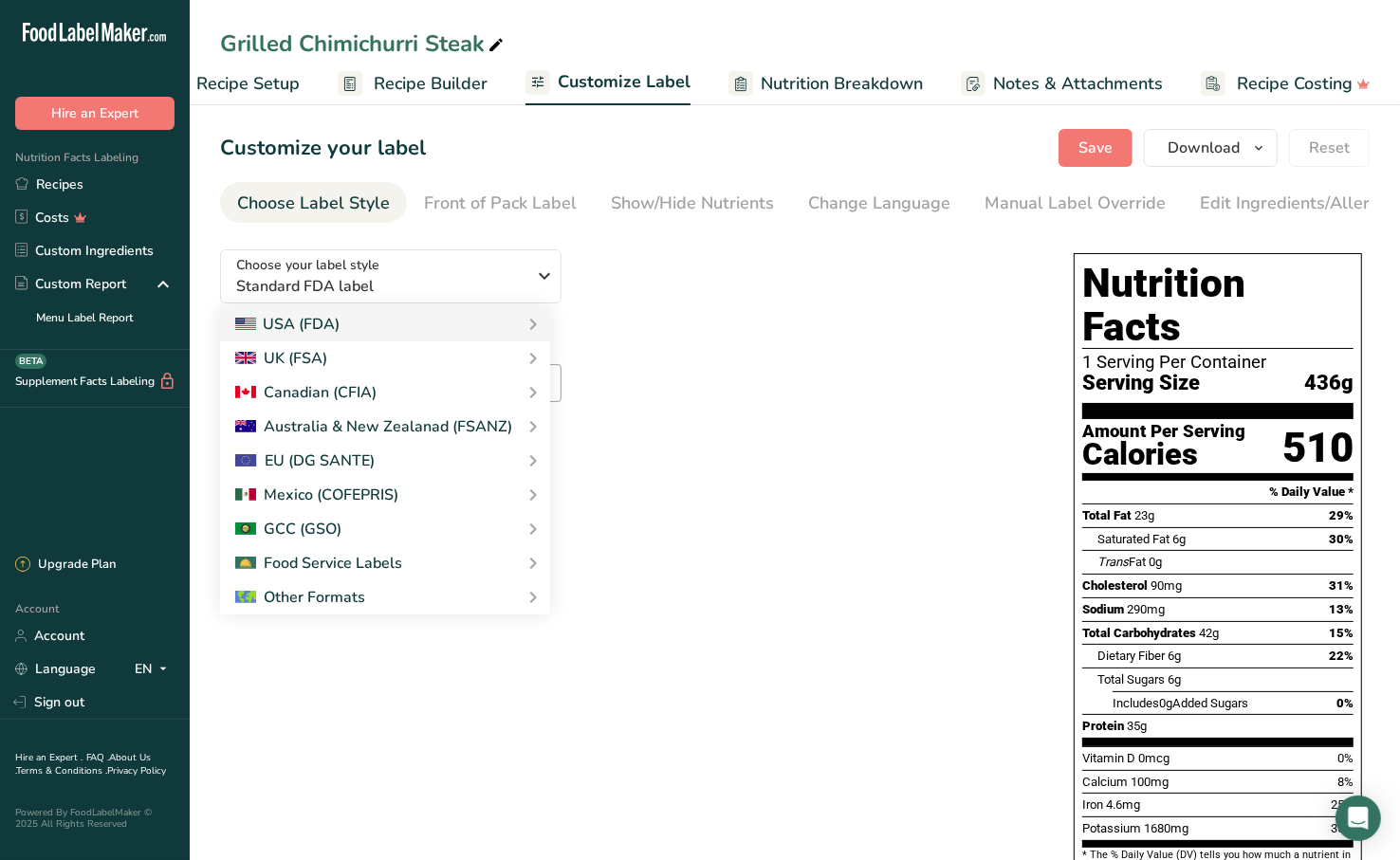 drag, startPoint x: 586, startPoint y: 565, endPoint x: 764, endPoint y: 511, distance: 186.01075 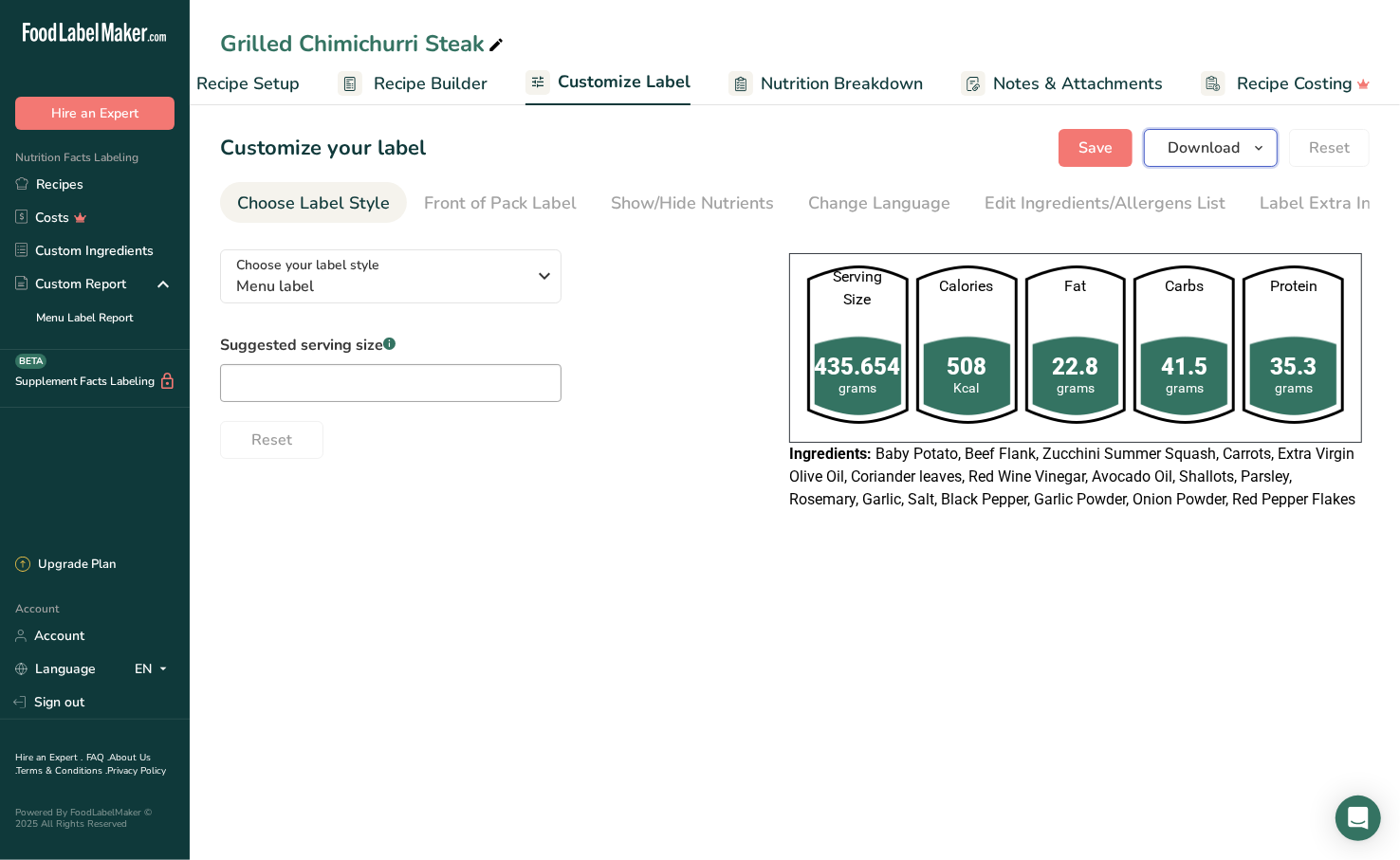click on "Download" at bounding box center (1204, 148) 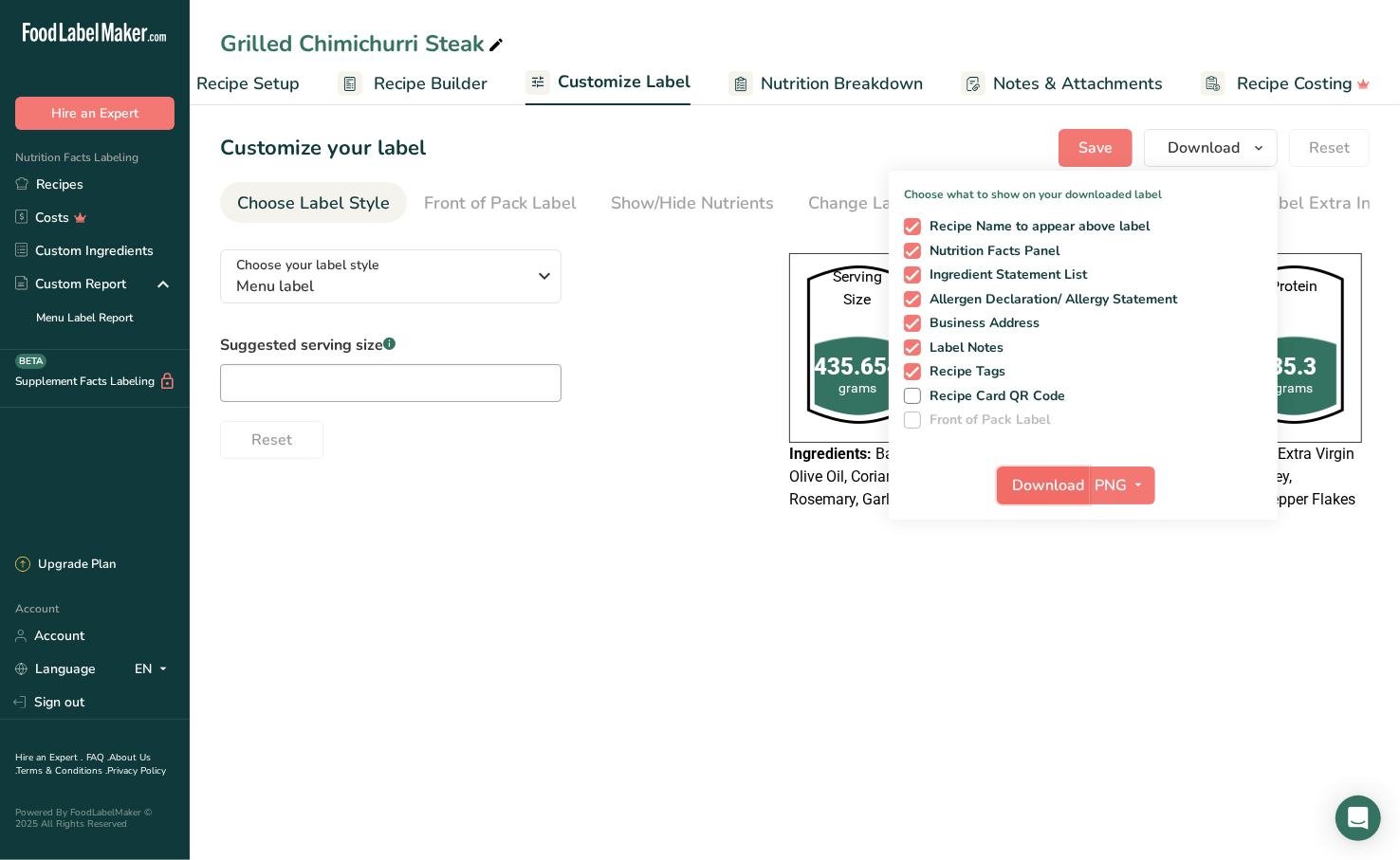 click on "Download" at bounding box center [1049, 485] 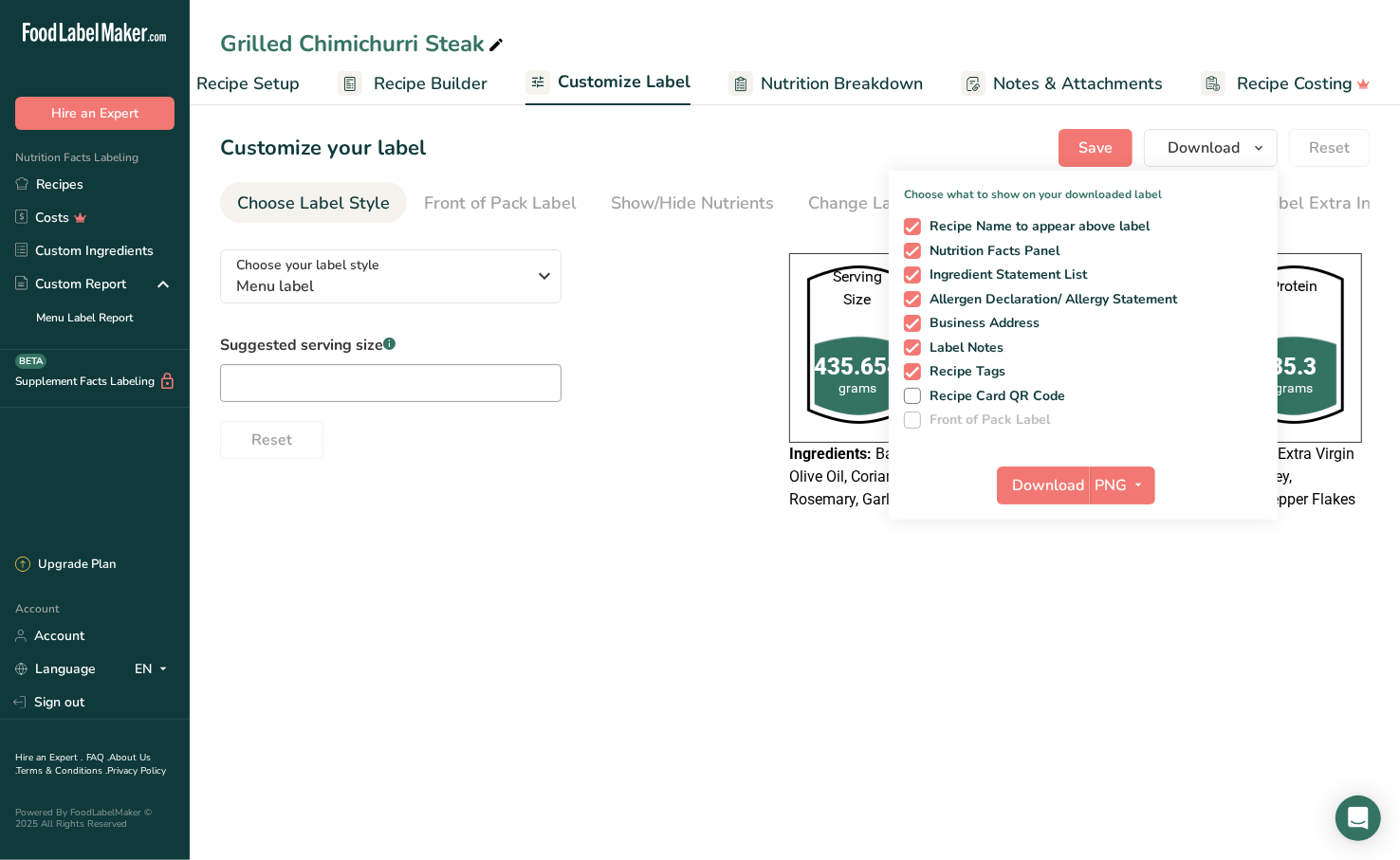 click on "Grilled Chimichurri Steak
Recipe Setup                       Recipe Builder   Customize Label               Nutrition Breakdown               Notes & Attachments                 Recipe Costing
Customize your label
Save
Download
Choose what to show on your downloaded label
Recipe Name to appear above label
Nutrition Facts Panel
Ingredient Statement List
Allergen Declaration/ Allergy Statement
Business Address
Label Notes
Recipe Tags
Recipe Card QR Code
Front of Pack Label
Download
PNG
PNG
BMP
SVG
PDF
Reset
Choose Label Style" at bounding box center (700, 430) 